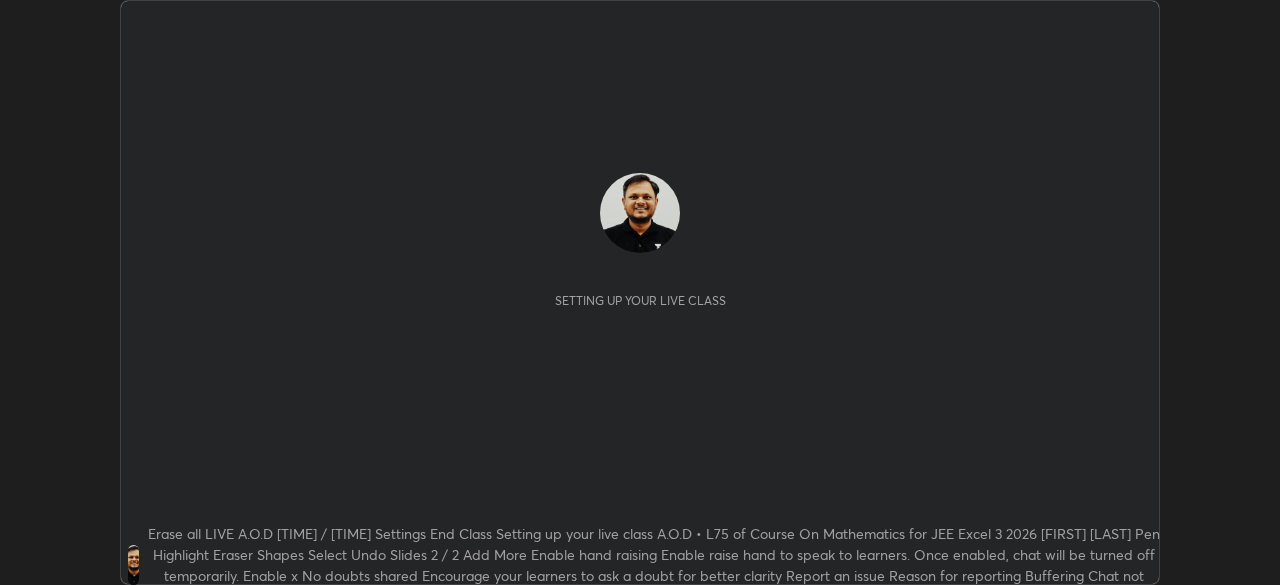 scroll, scrollTop: 0, scrollLeft: 0, axis: both 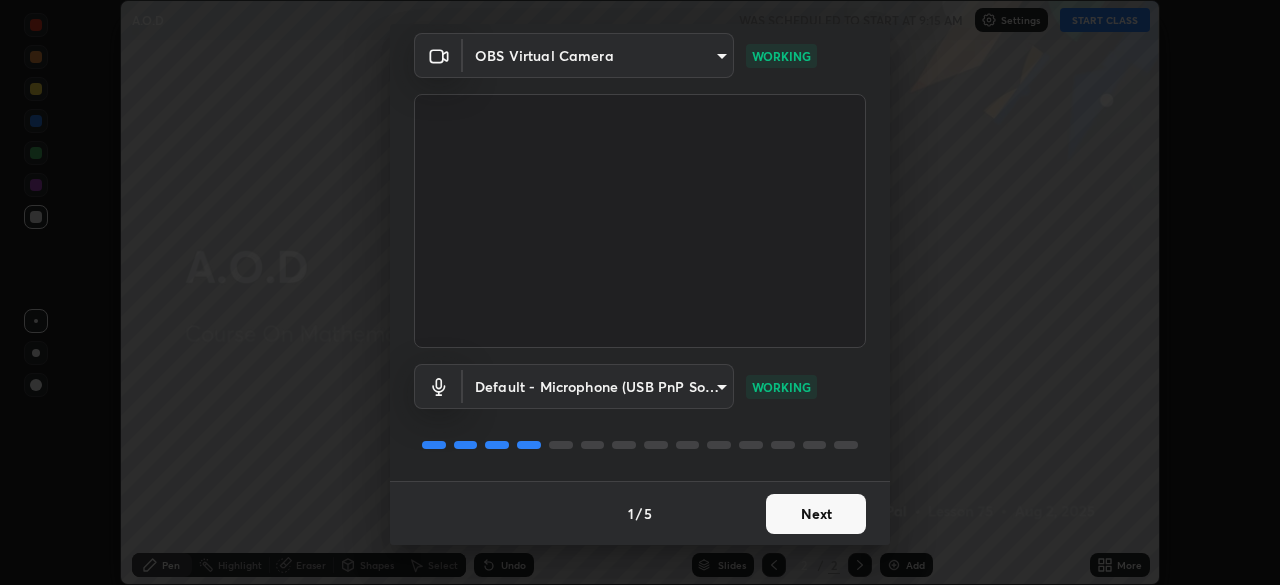 click on "Next" at bounding box center [816, 514] 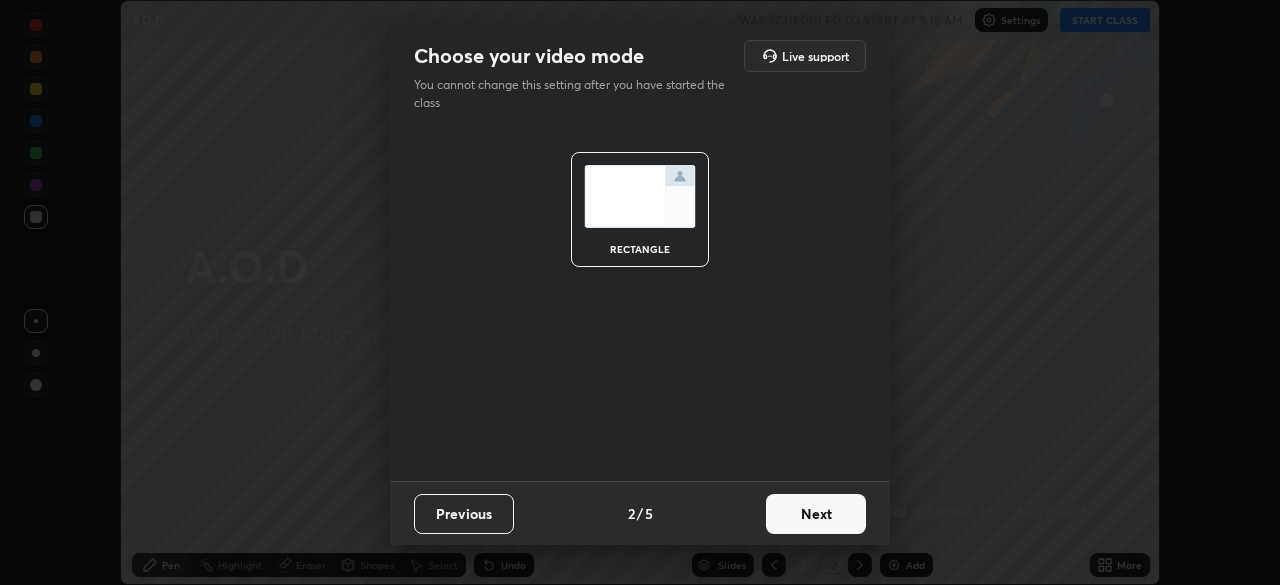 scroll, scrollTop: 0, scrollLeft: 0, axis: both 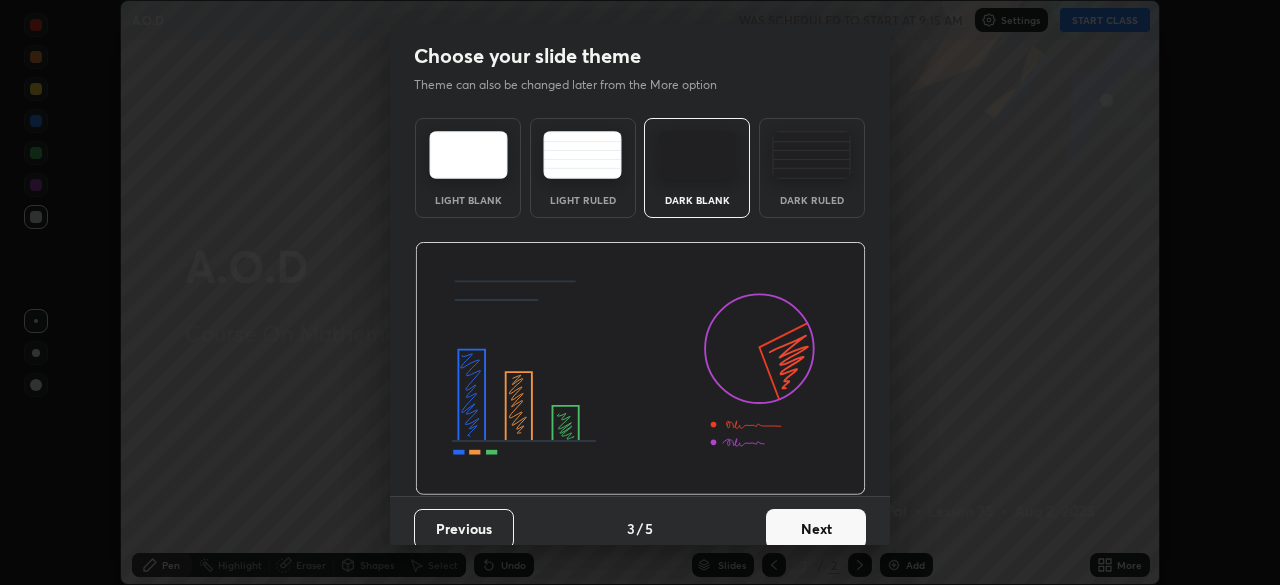 click on "Next" at bounding box center (816, 529) 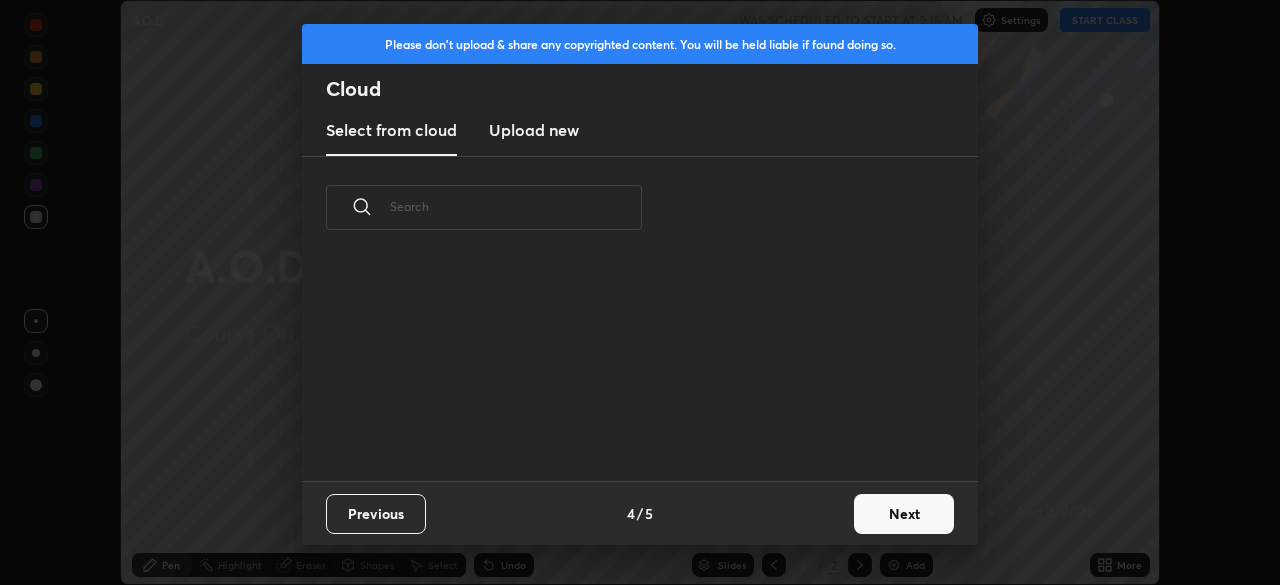 click on "Next" at bounding box center (904, 514) 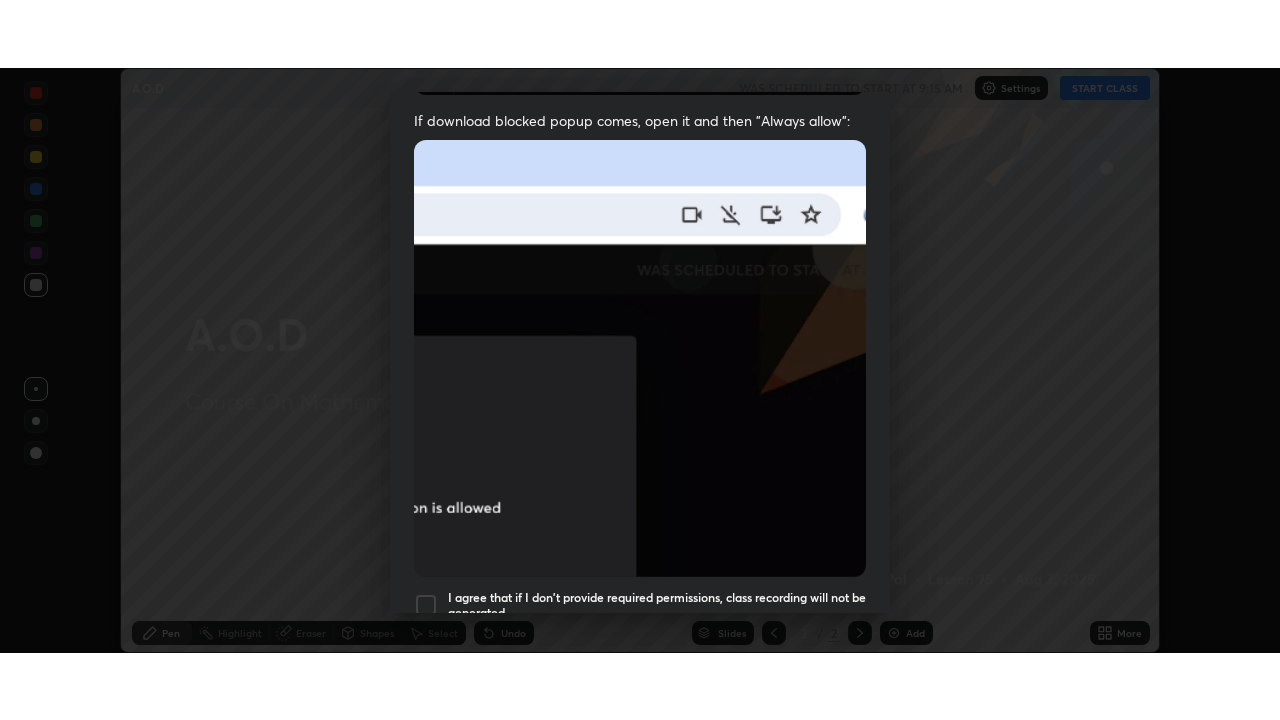 scroll, scrollTop: 479, scrollLeft: 0, axis: vertical 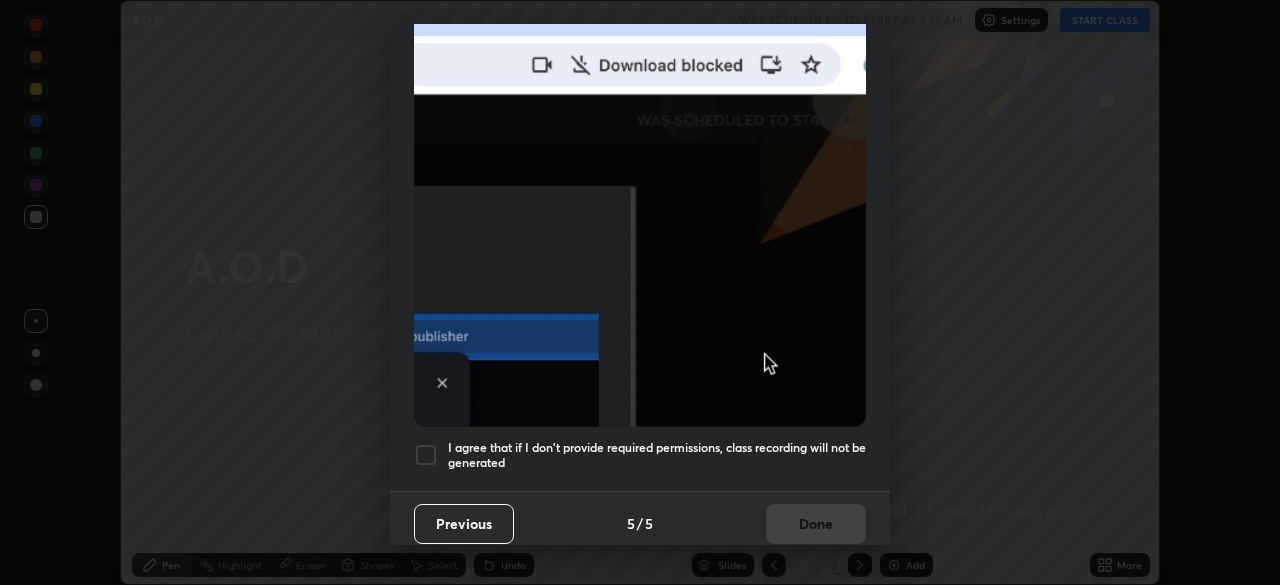 click at bounding box center (426, 455) 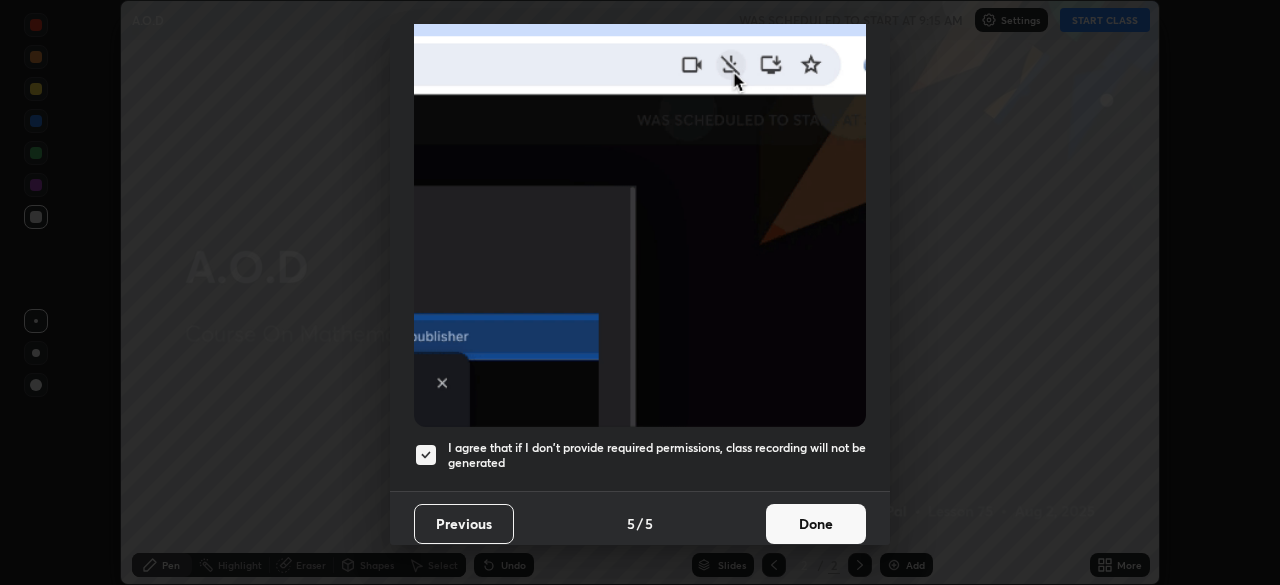 click on "Done" at bounding box center [816, 524] 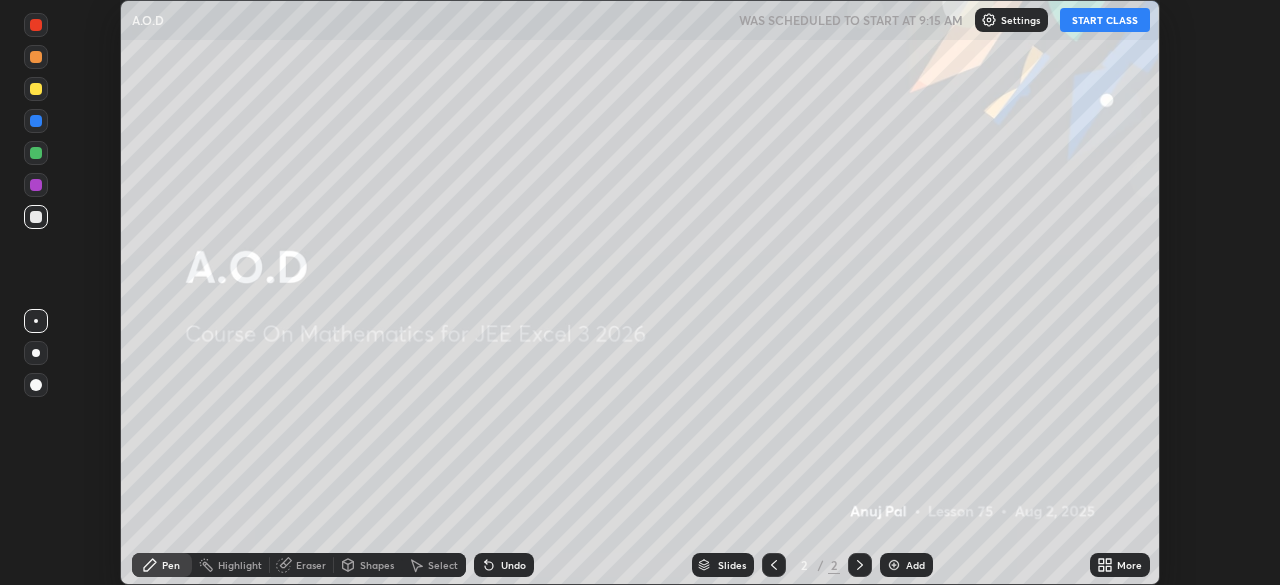 click on "START CLASS" at bounding box center (1105, 20) 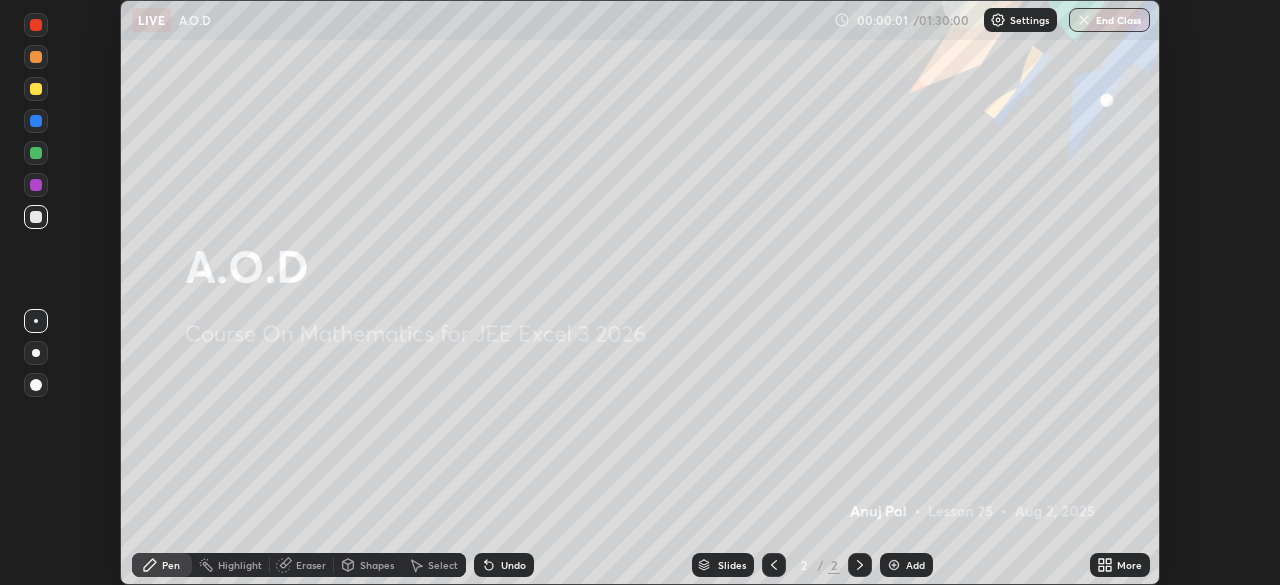 click 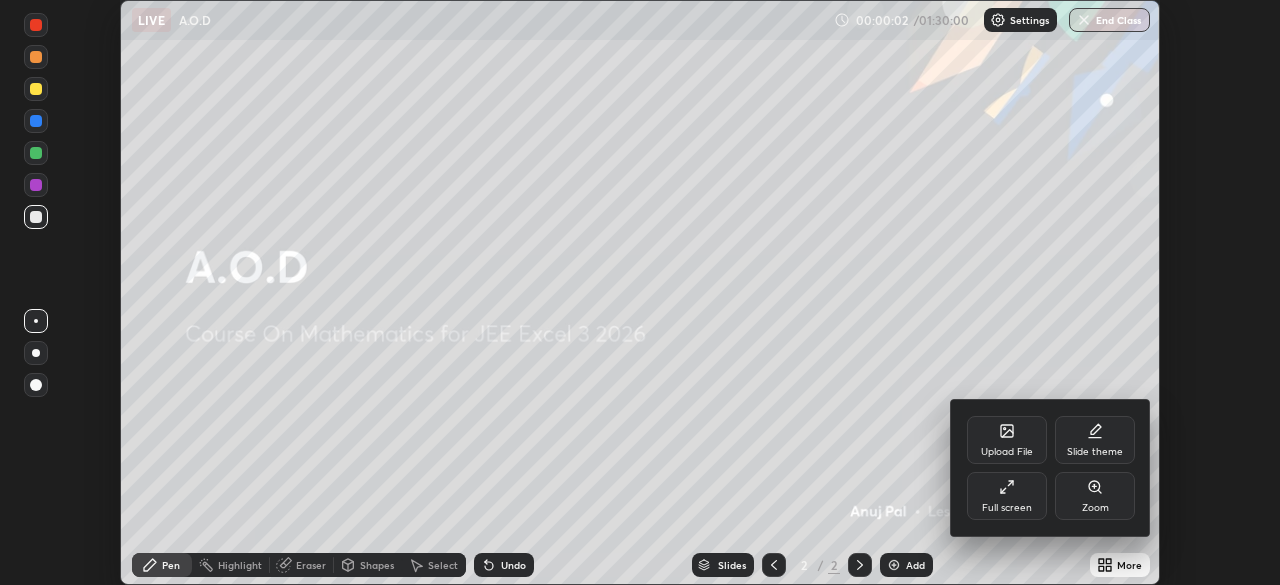 click on "Full screen" at bounding box center [1007, 496] 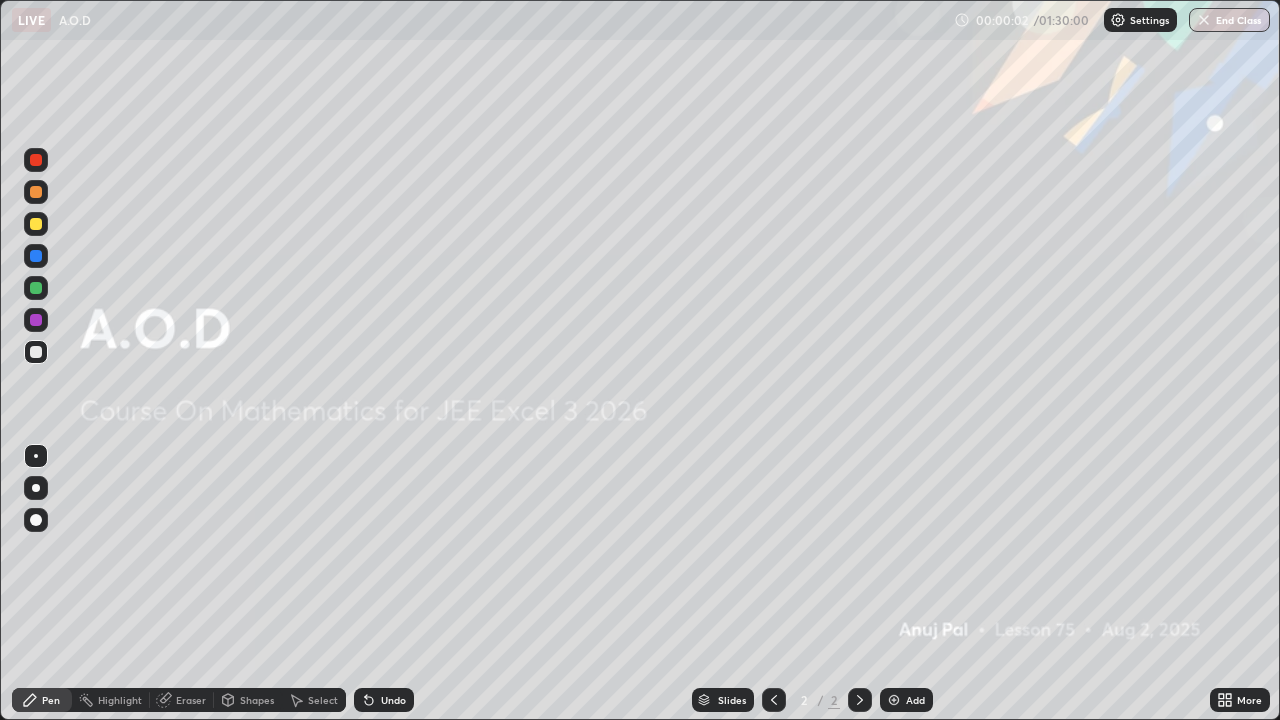 scroll, scrollTop: 99280, scrollLeft: 98720, axis: both 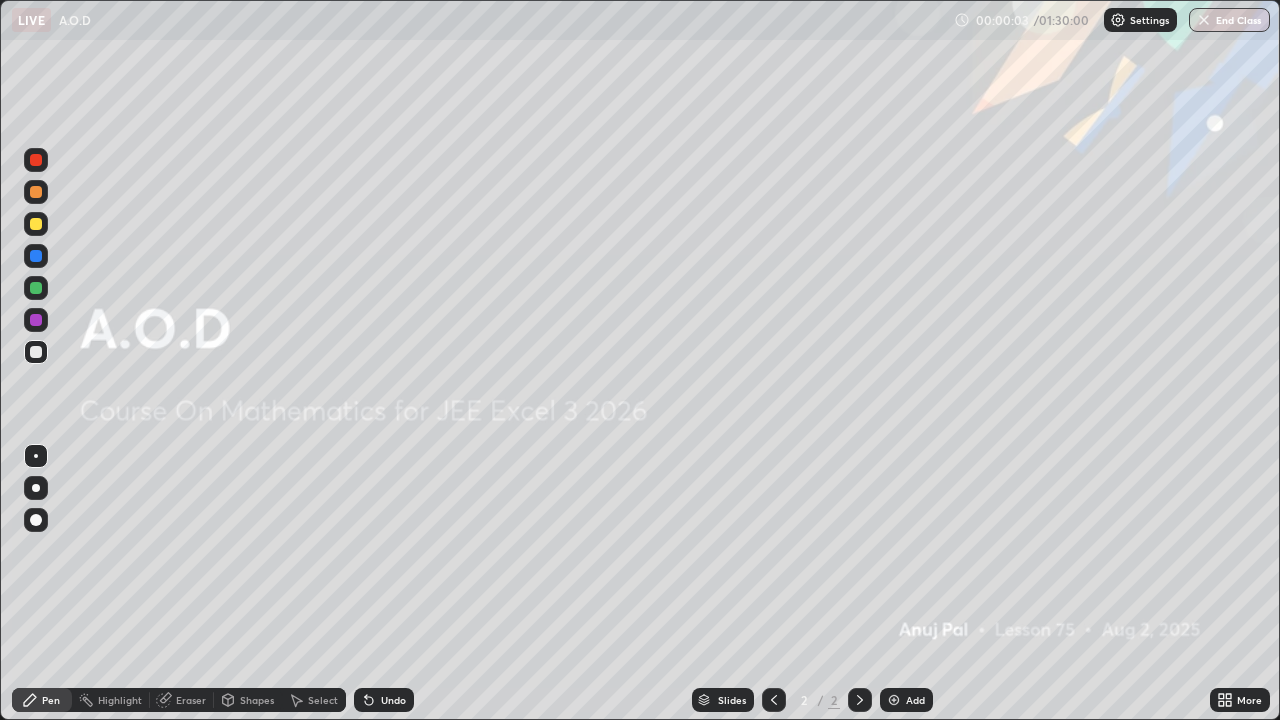click at bounding box center [894, 700] 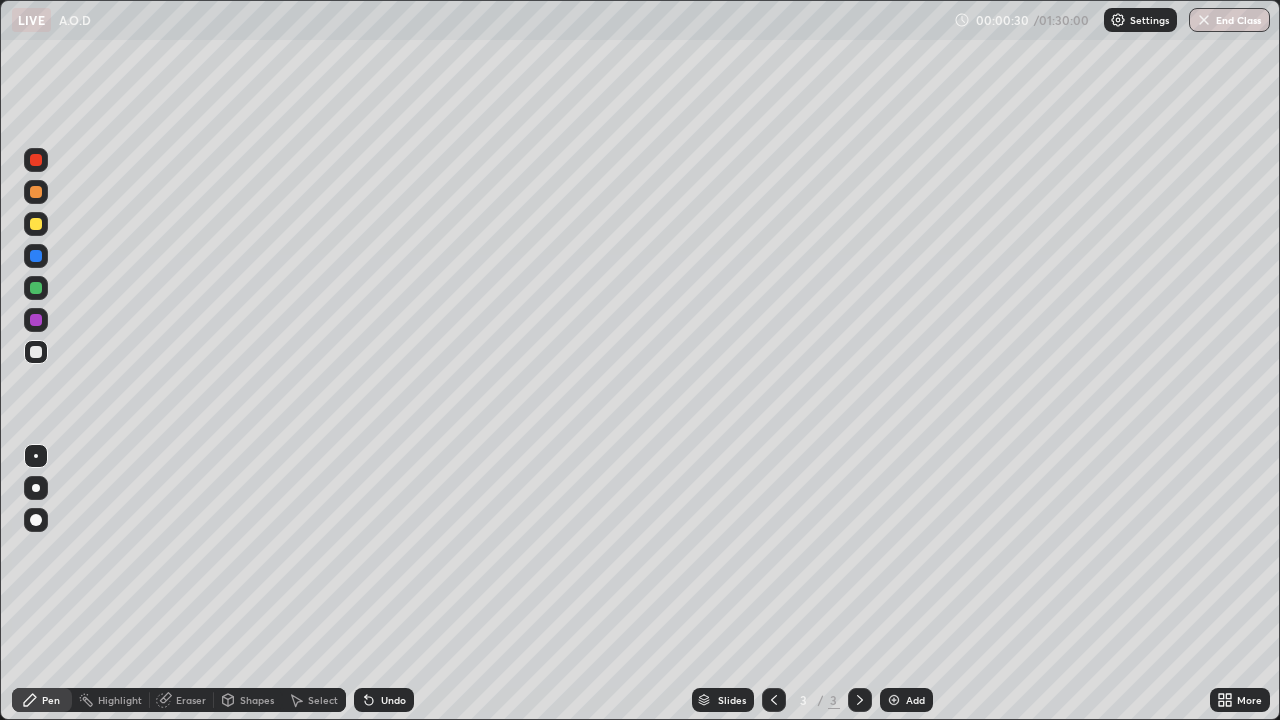 click at bounding box center (36, 192) 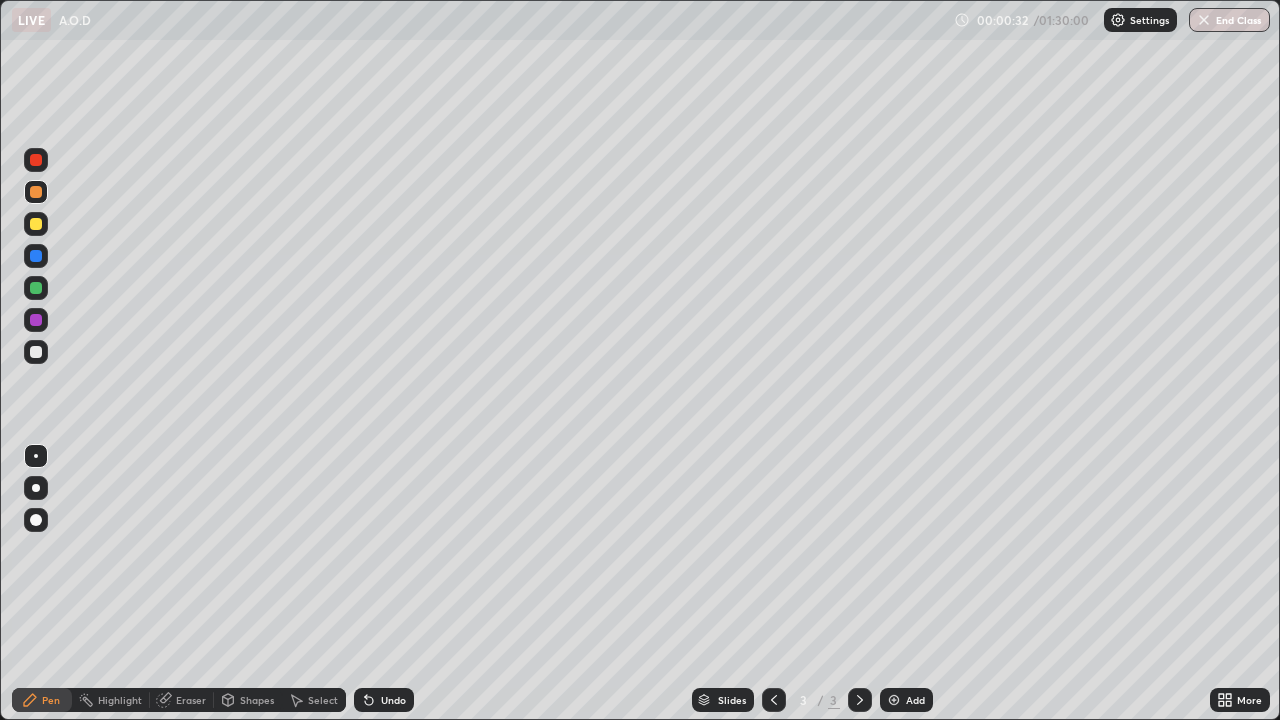 click on "Undo" at bounding box center [393, 700] 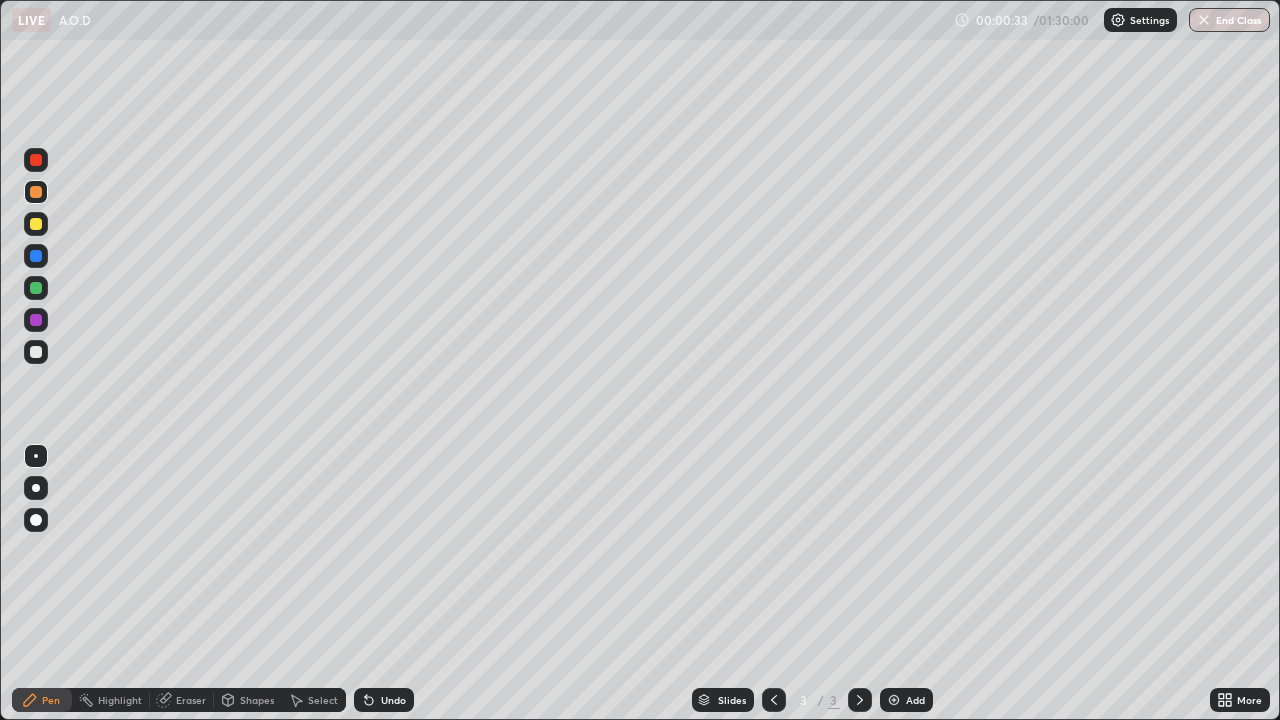 click on "Undo" at bounding box center [393, 700] 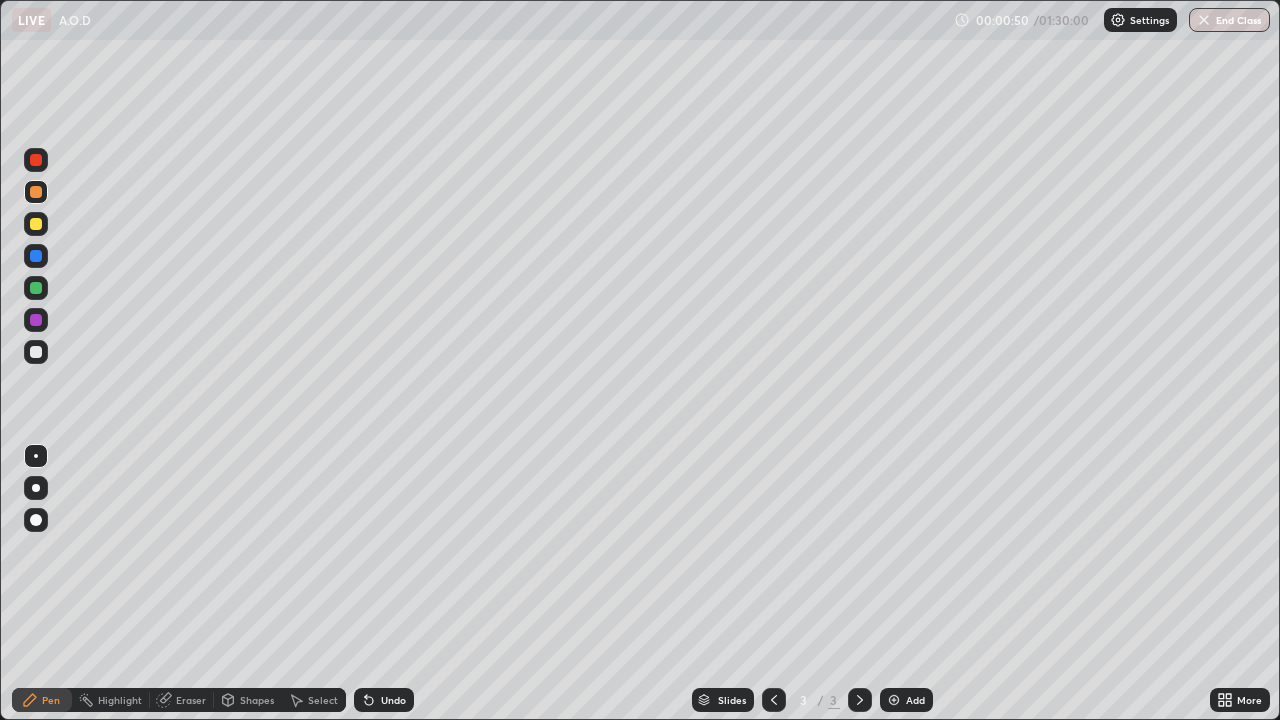 click at bounding box center [36, 352] 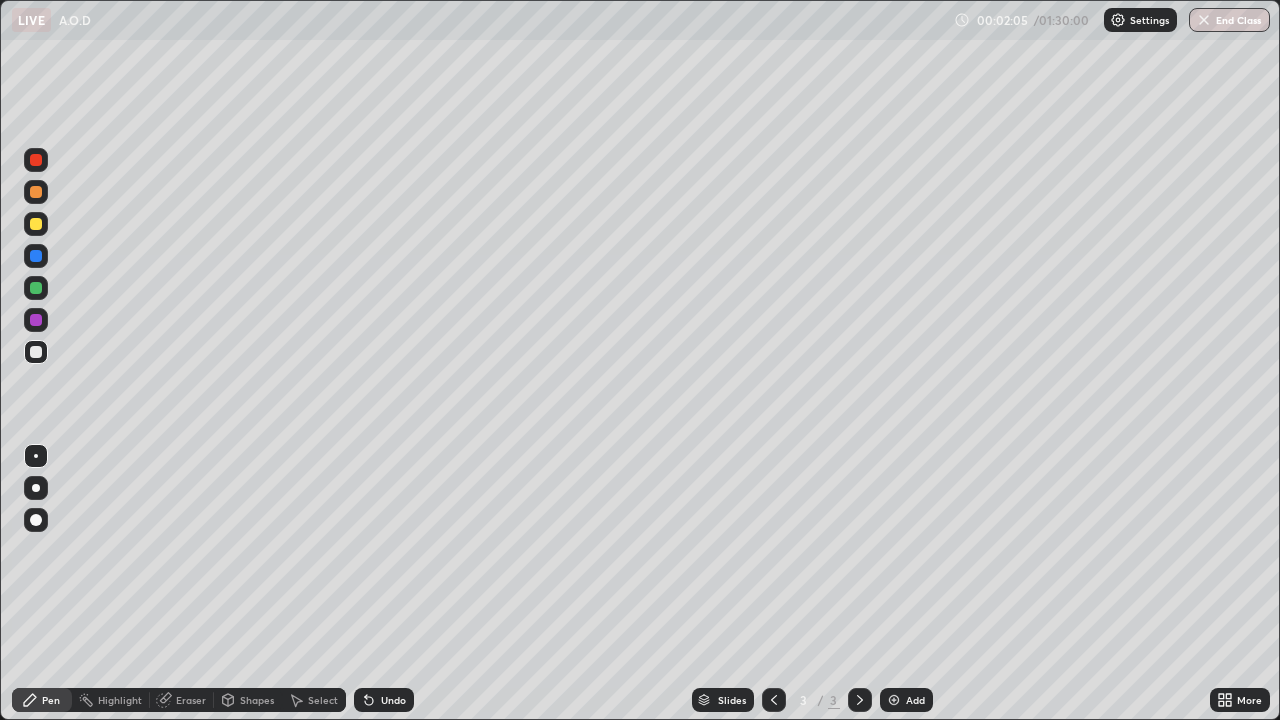 click on "Undo" at bounding box center (393, 700) 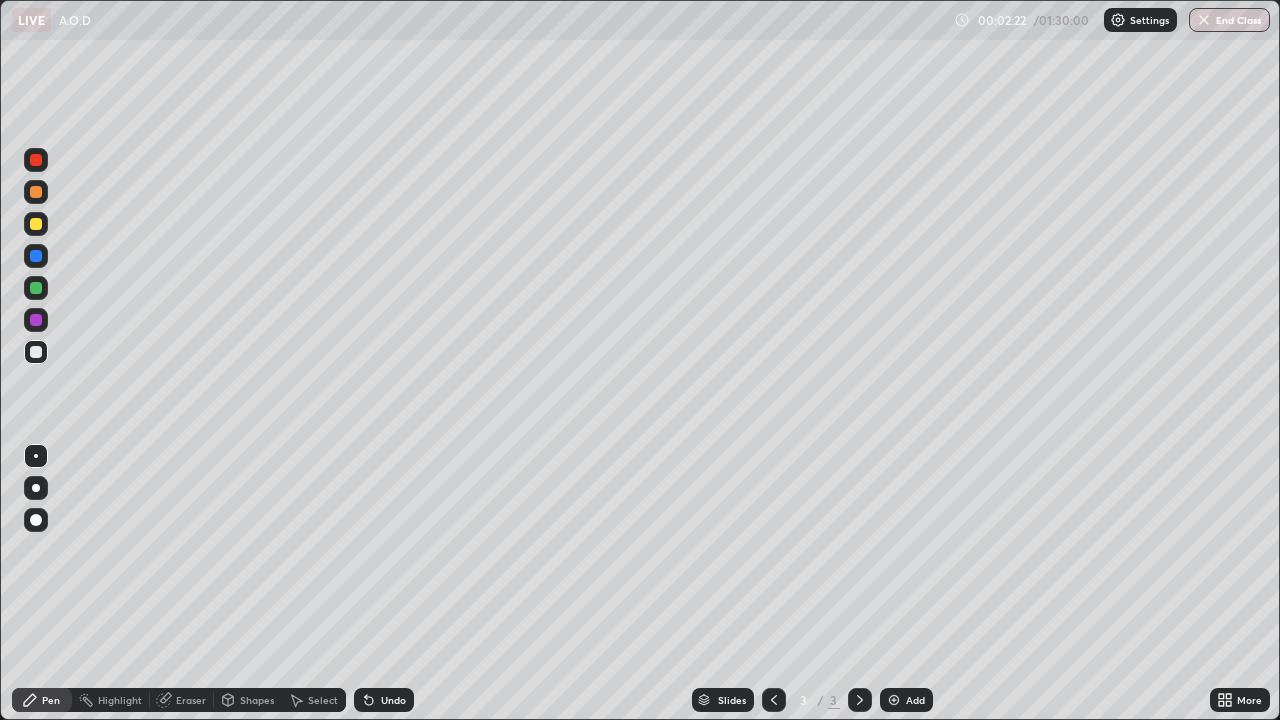 click on "Undo" at bounding box center [393, 700] 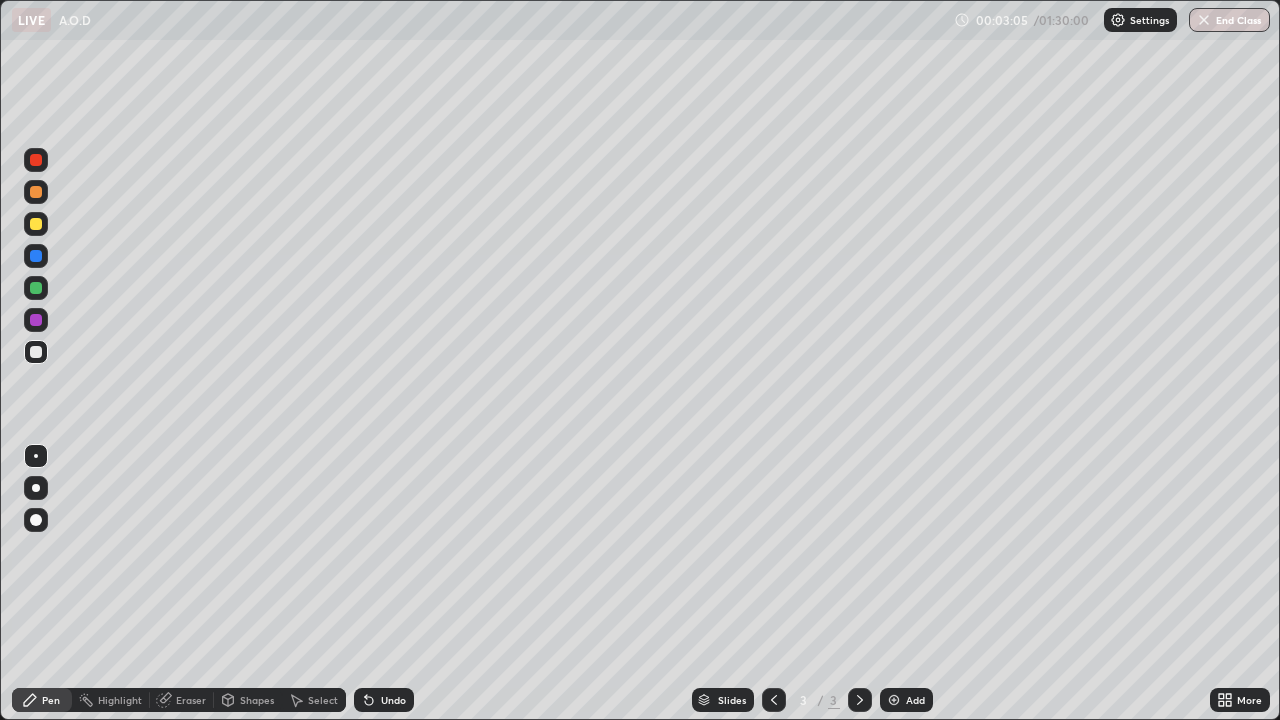 click on "Undo" at bounding box center [393, 700] 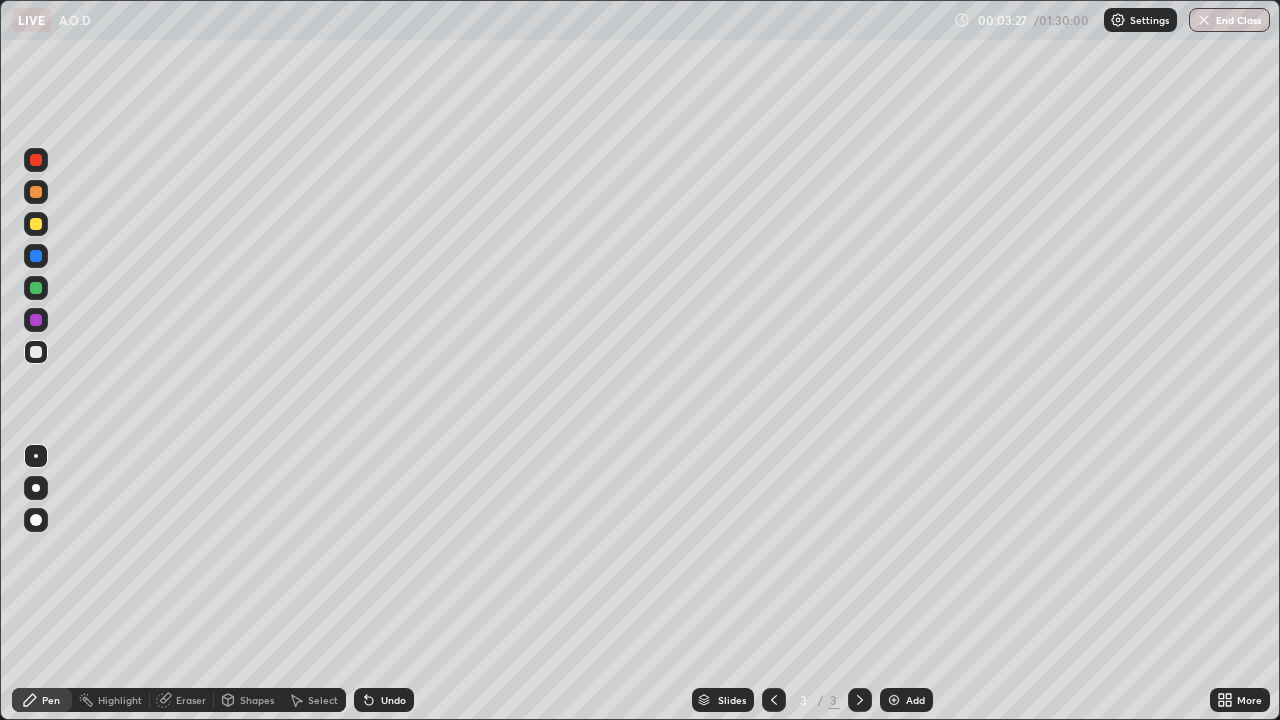 click at bounding box center (36, 288) 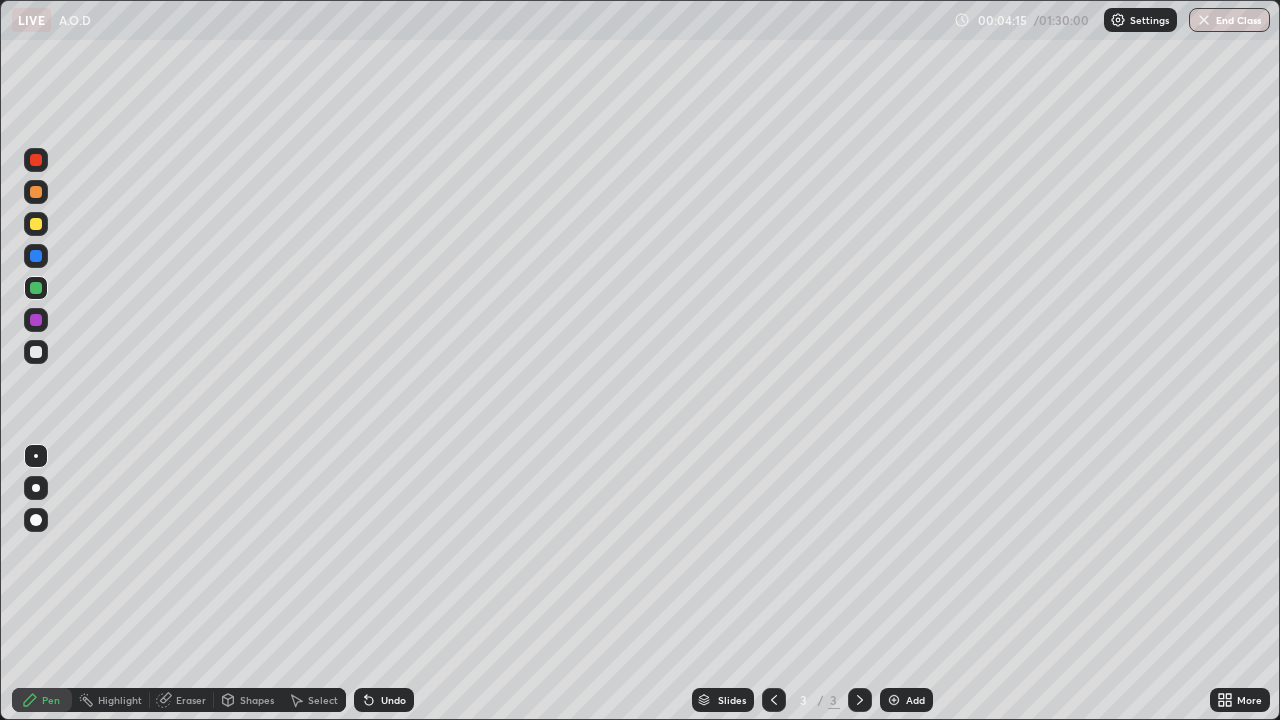 click at bounding box center [36, 352] 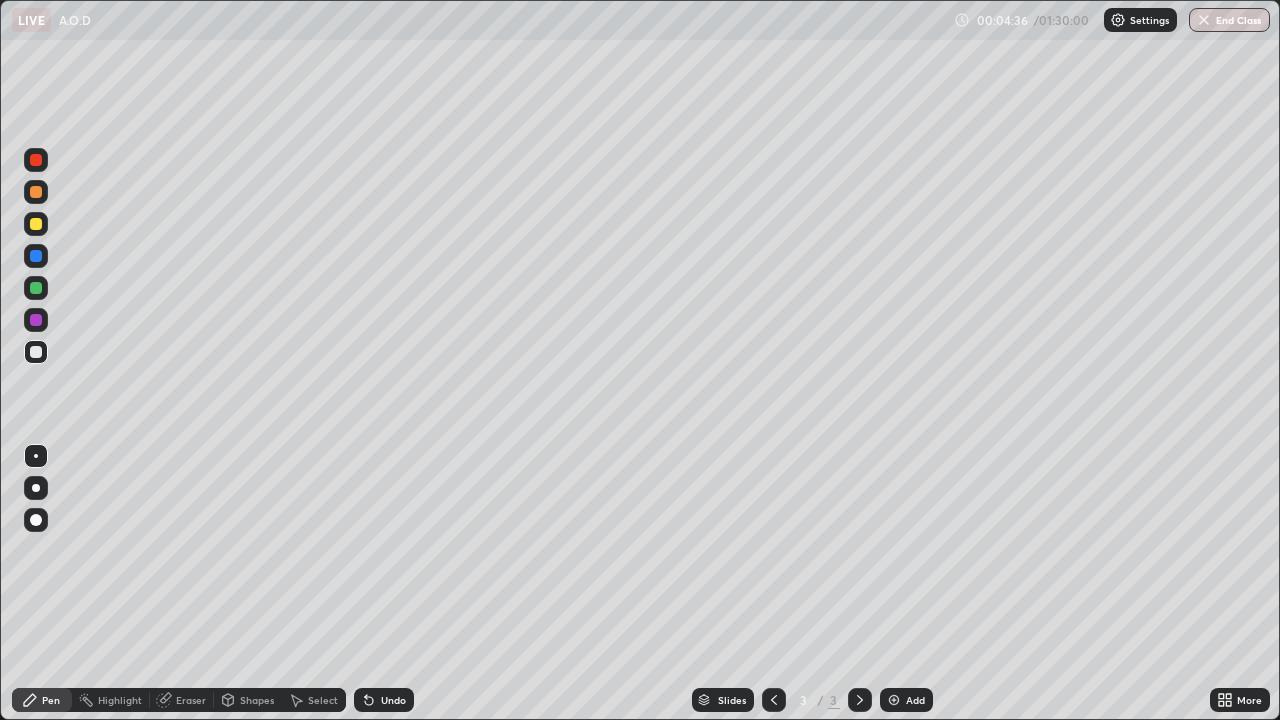 click at bounding box center [36, 224] 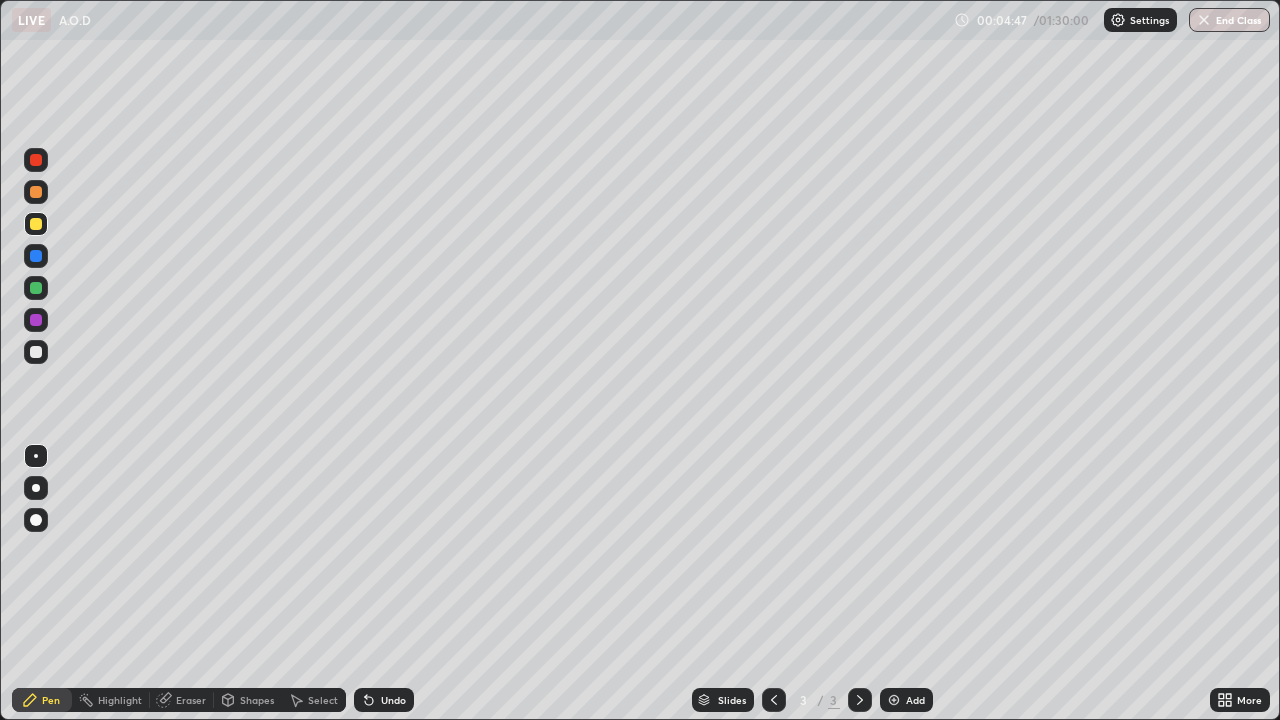 click on "Undo" at bounding box center [384, 700] 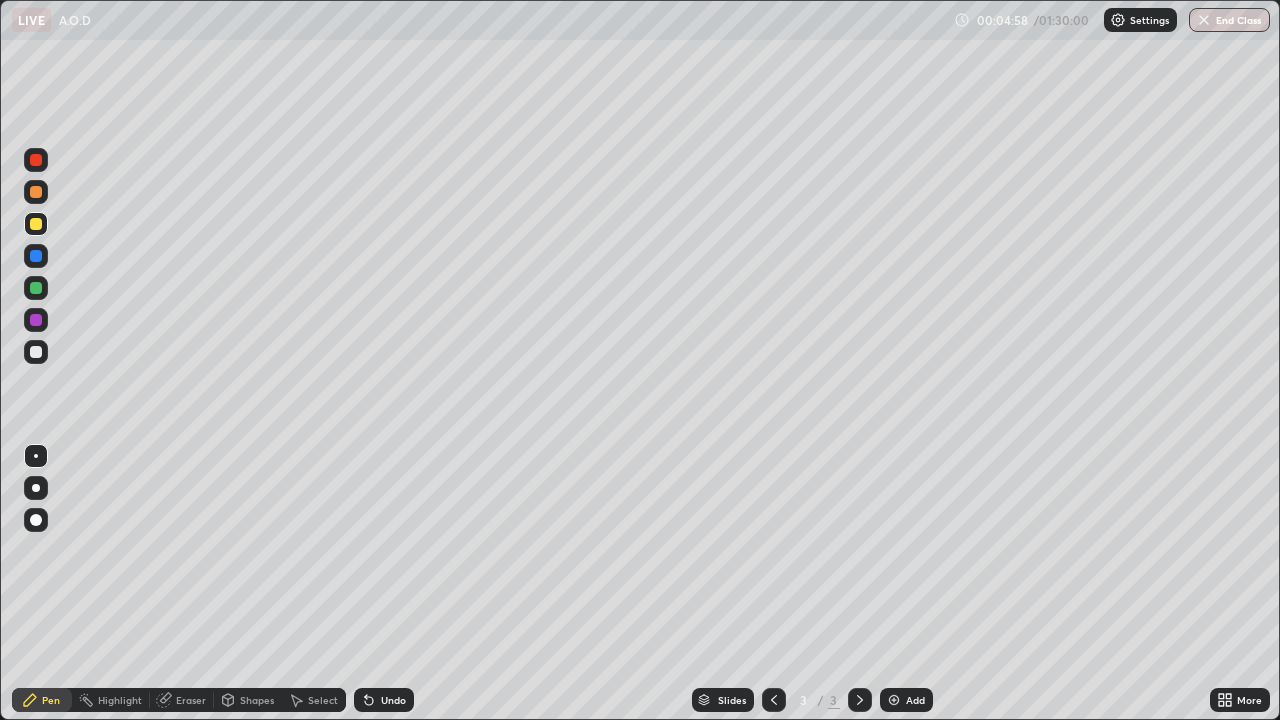click at bounding box center (36, 352) 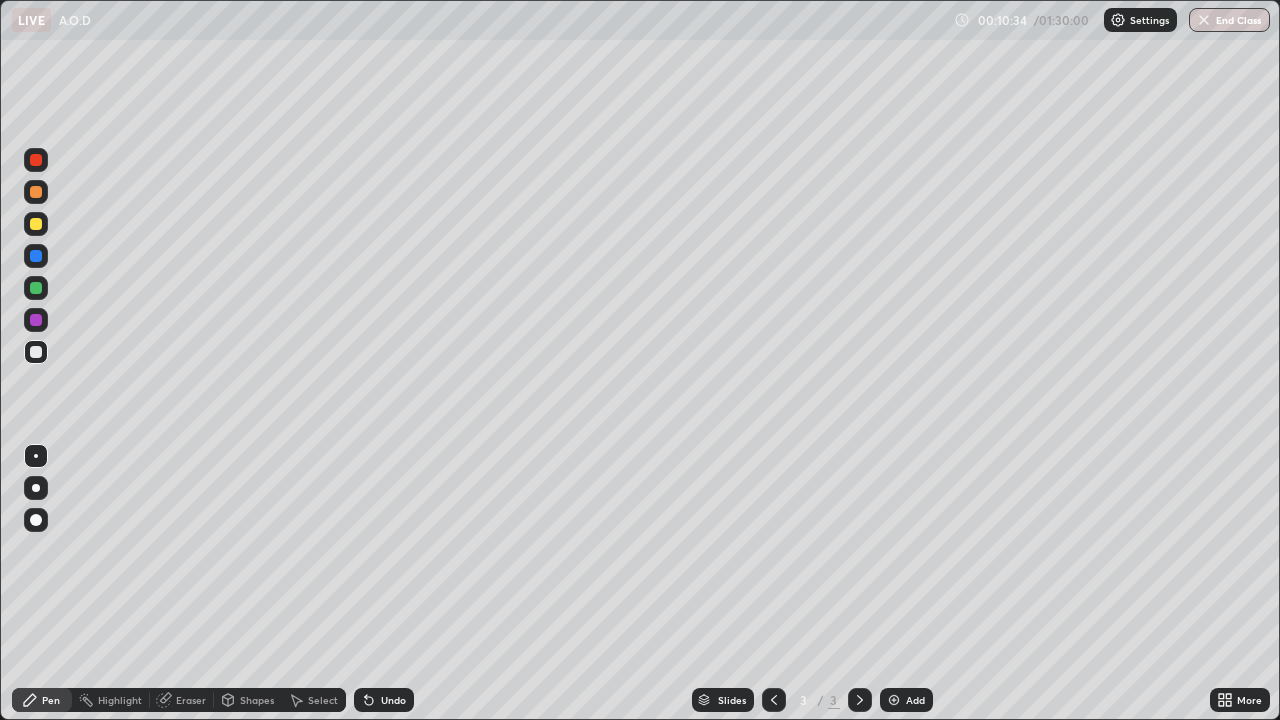 click at bounding box center (894, 700) 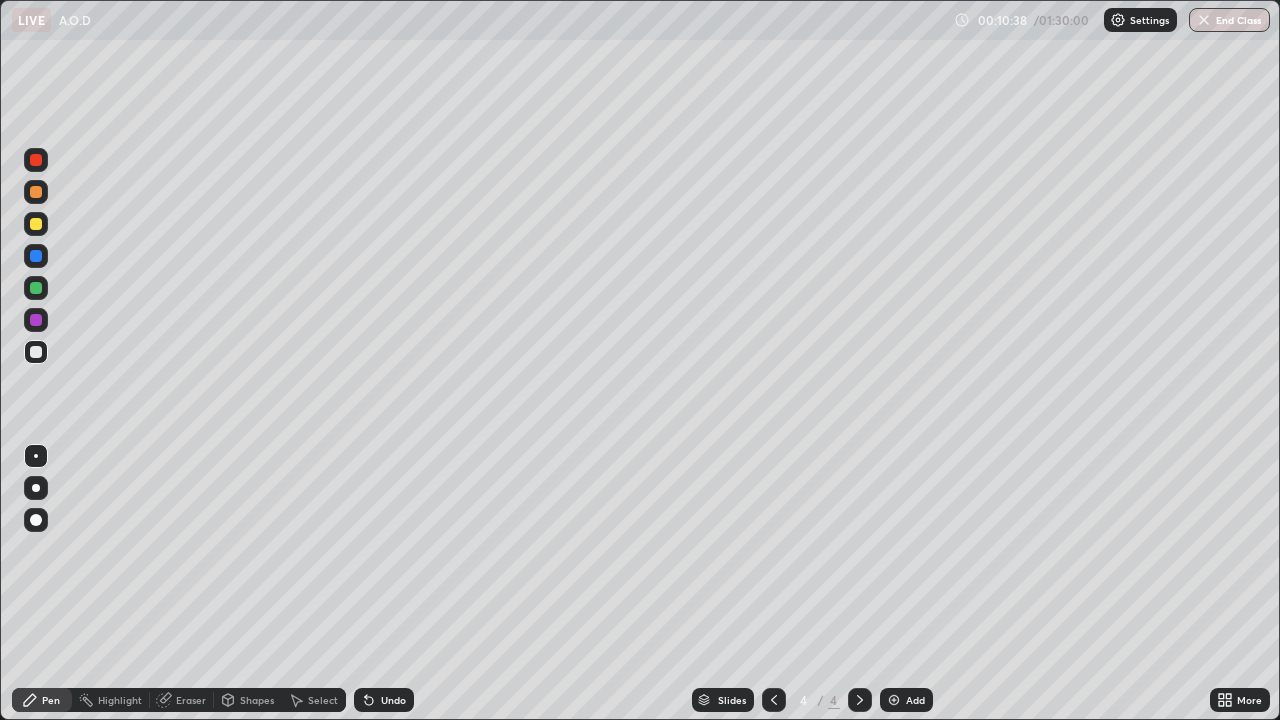 click at bounding box center (36, 224) 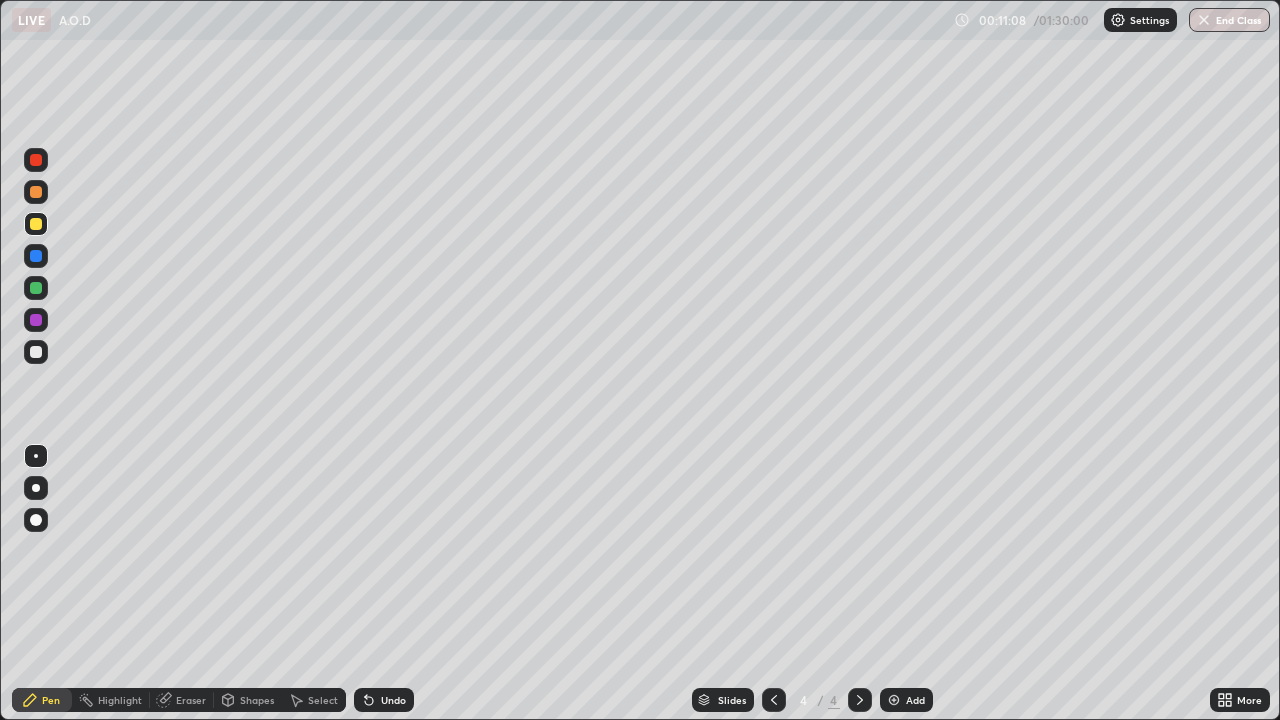 click at bounding box center (36, 352) 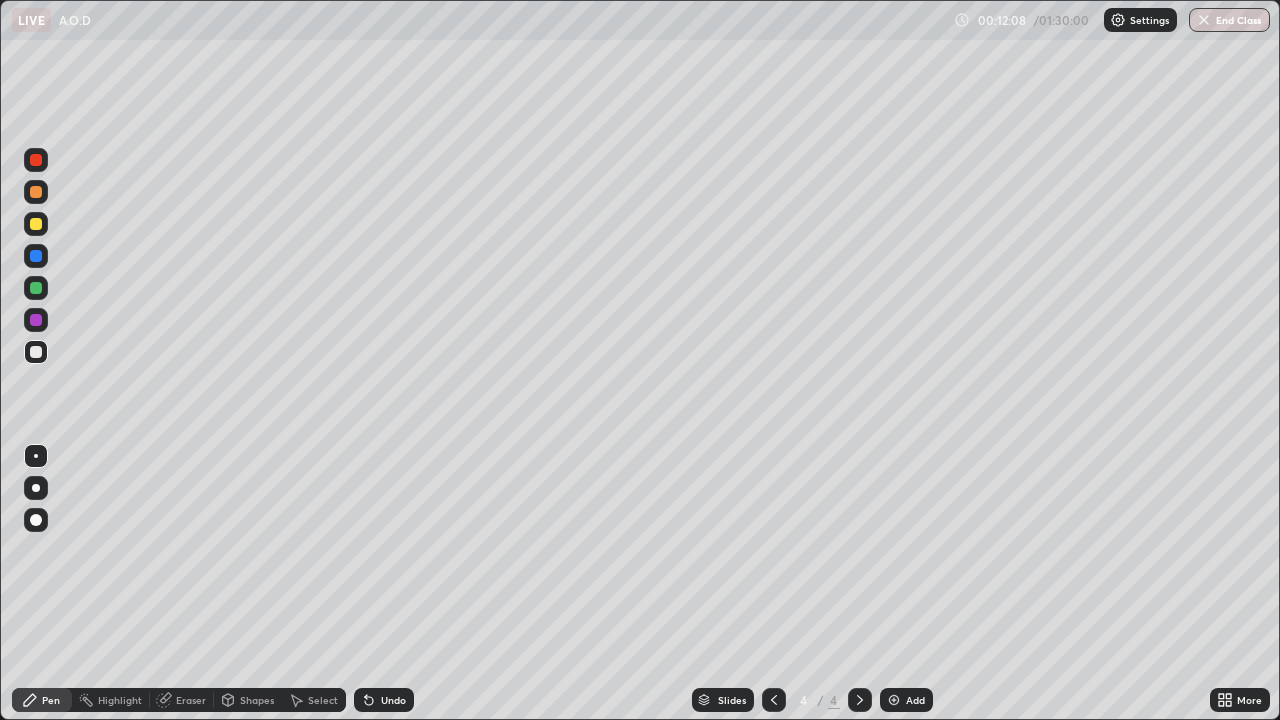 click at bounding box center [36, 288] 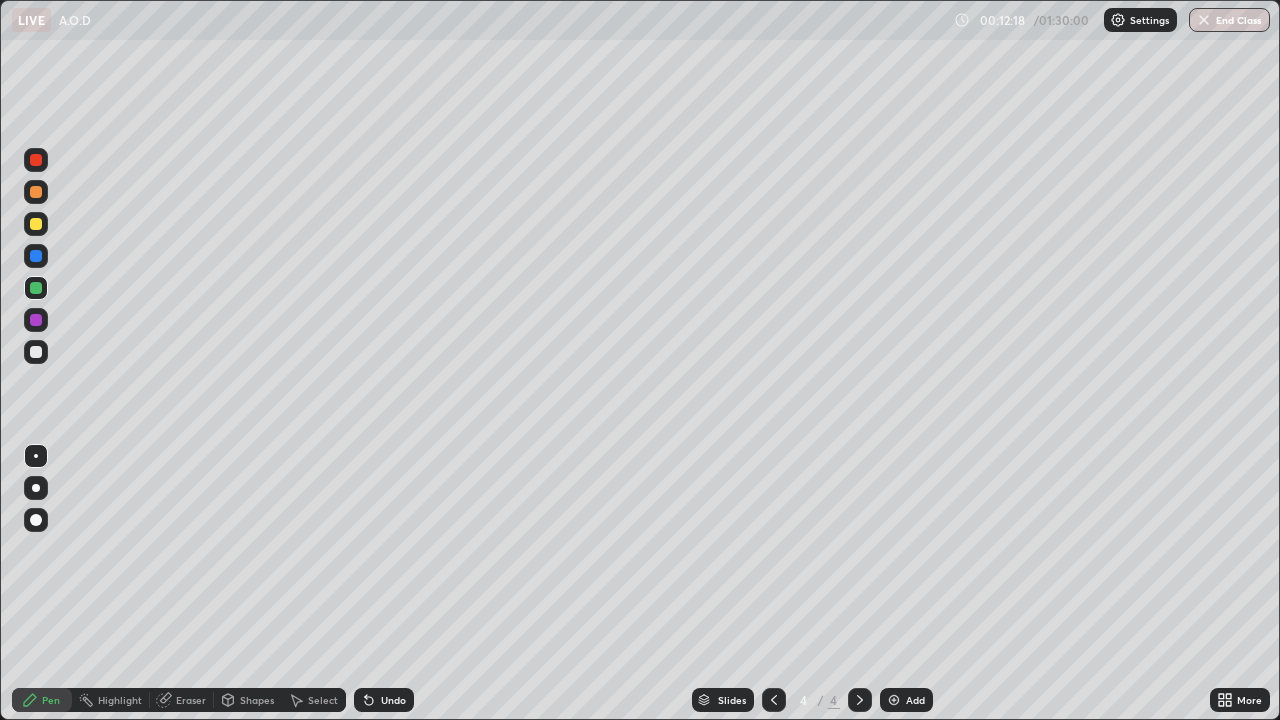 click at bounding box center [36, 352] 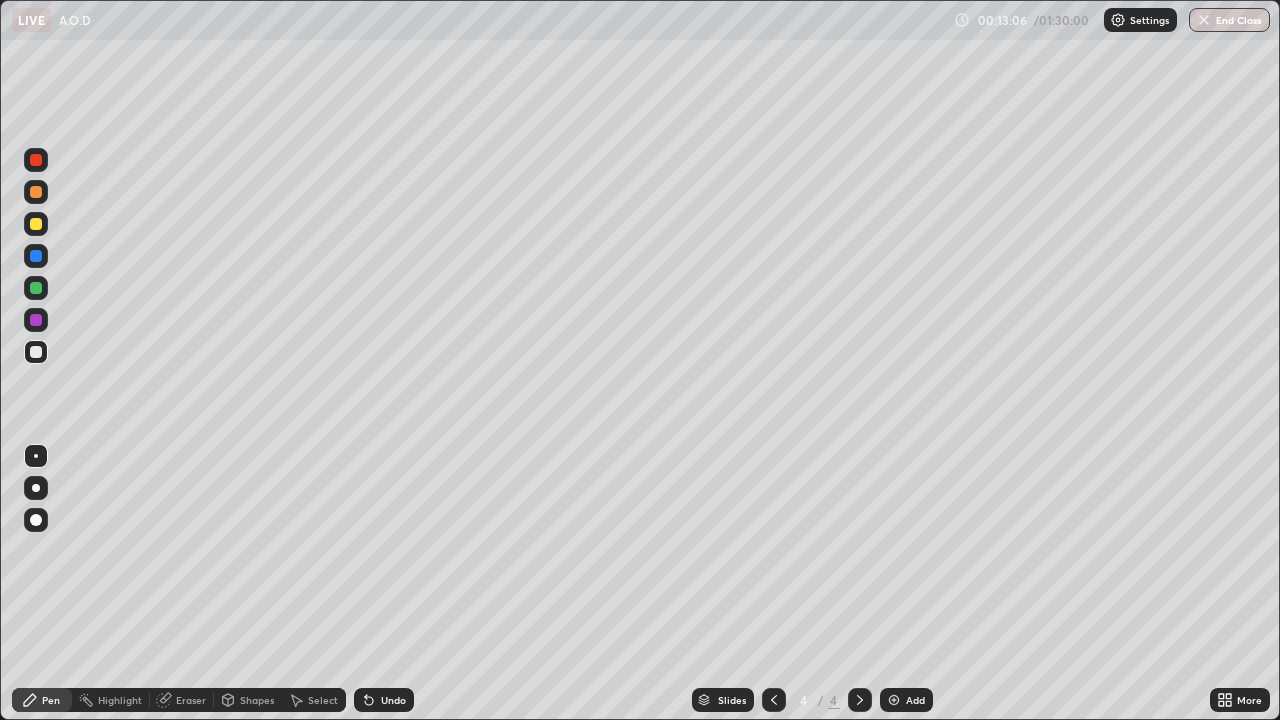 click 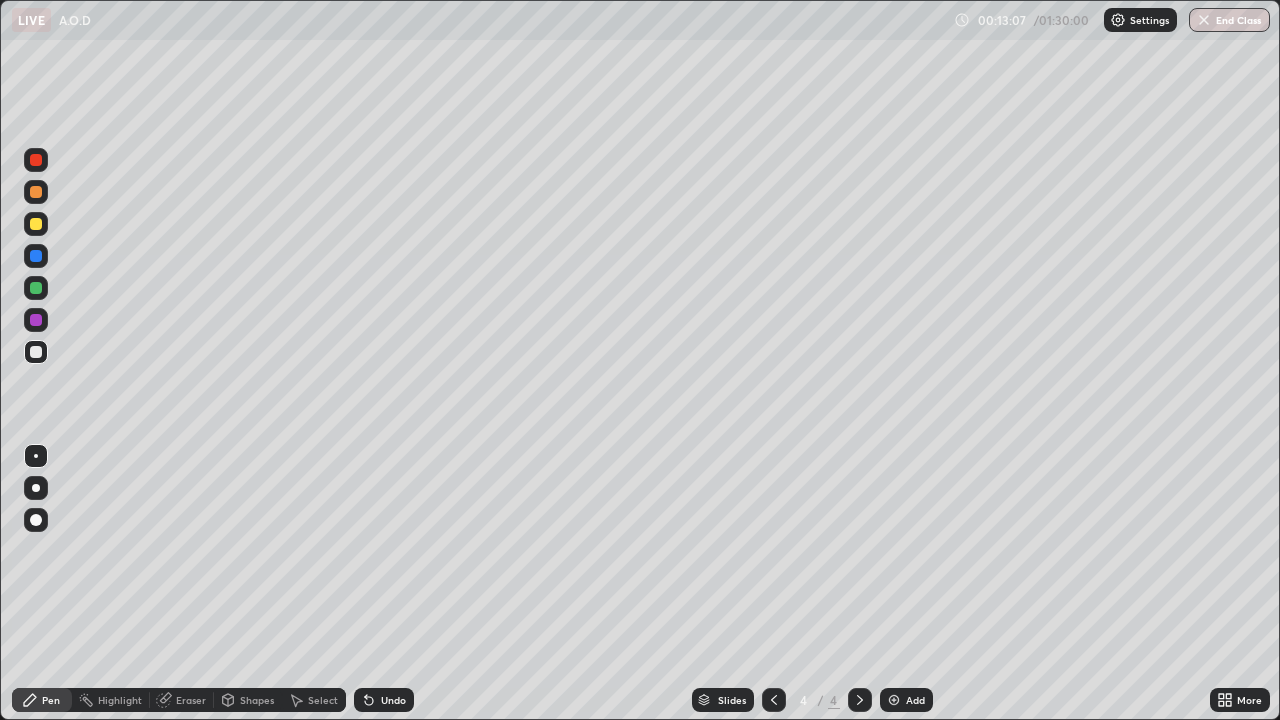 click on "Undo" at bounding box center [393, 700] 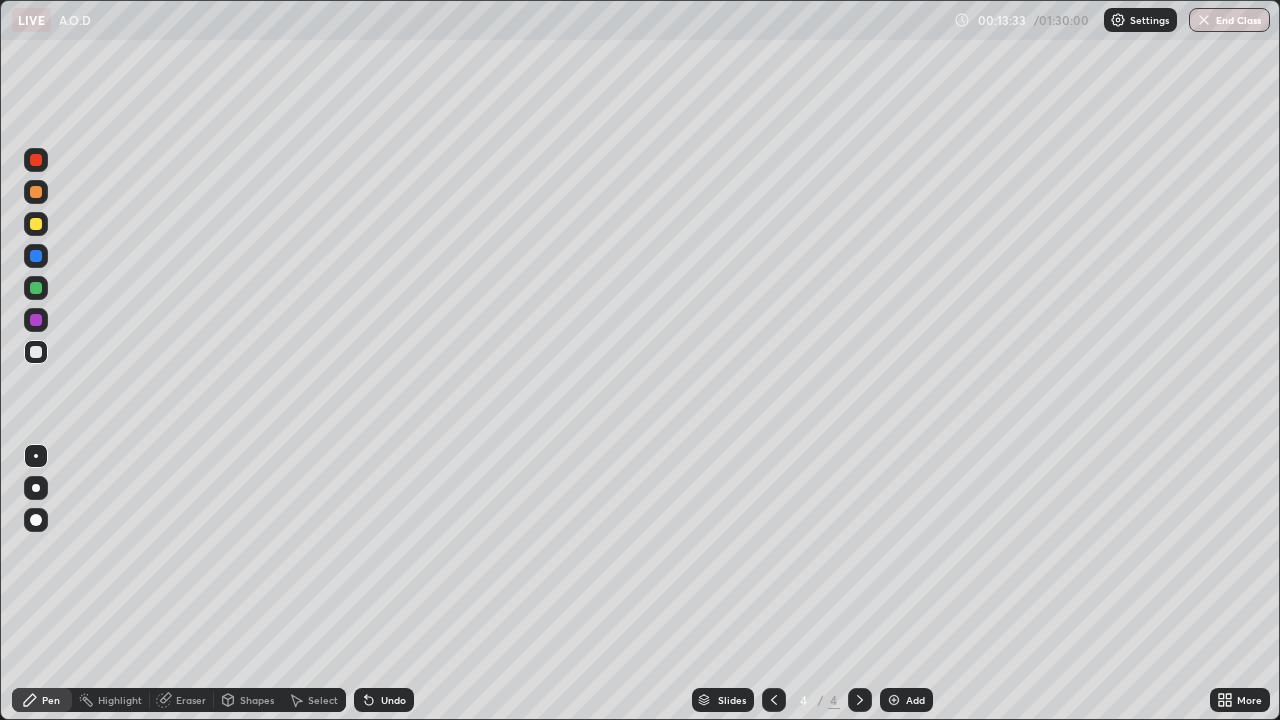click at bounding box center [36, 288] 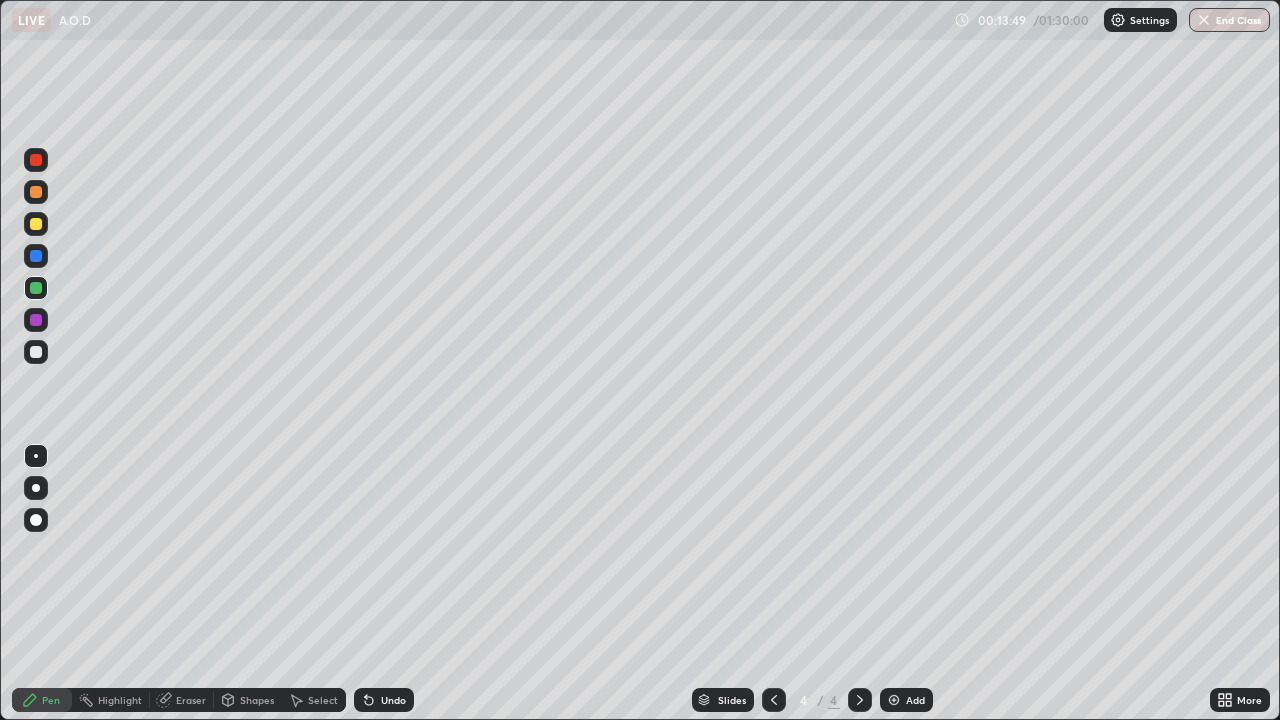 click at bounding box center [36, 352] 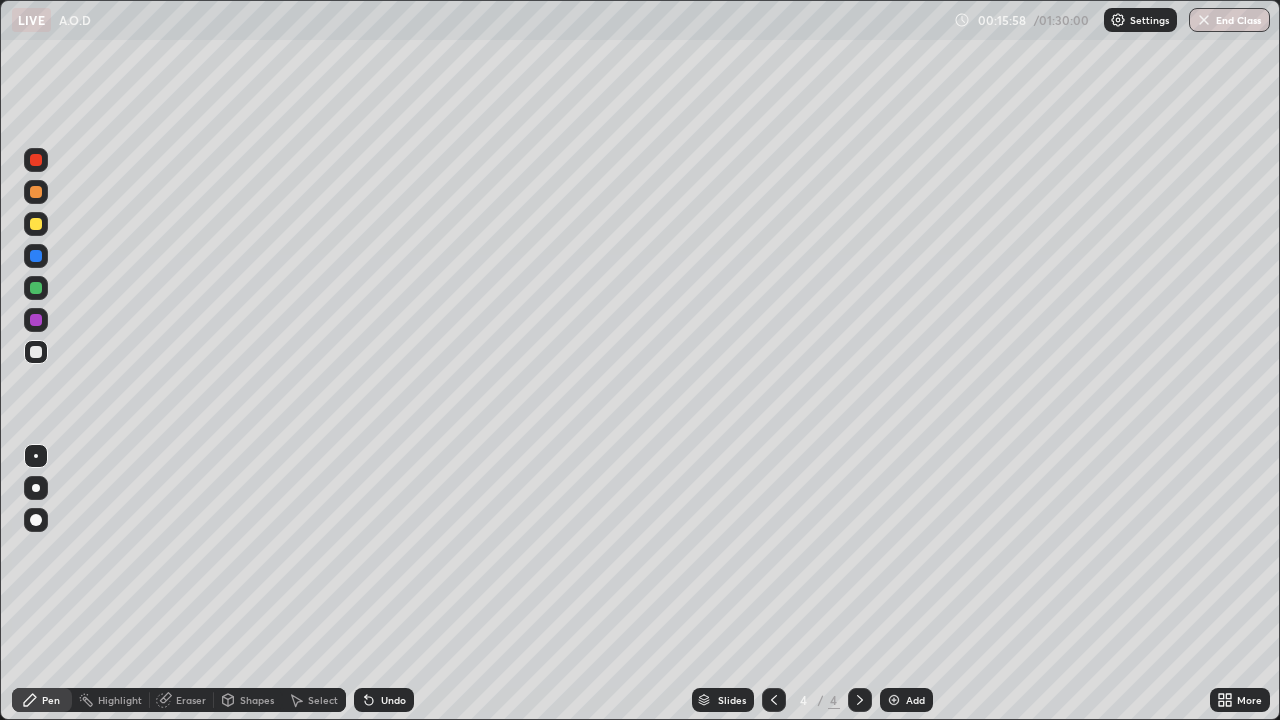 click at bounding box center [36, 224] 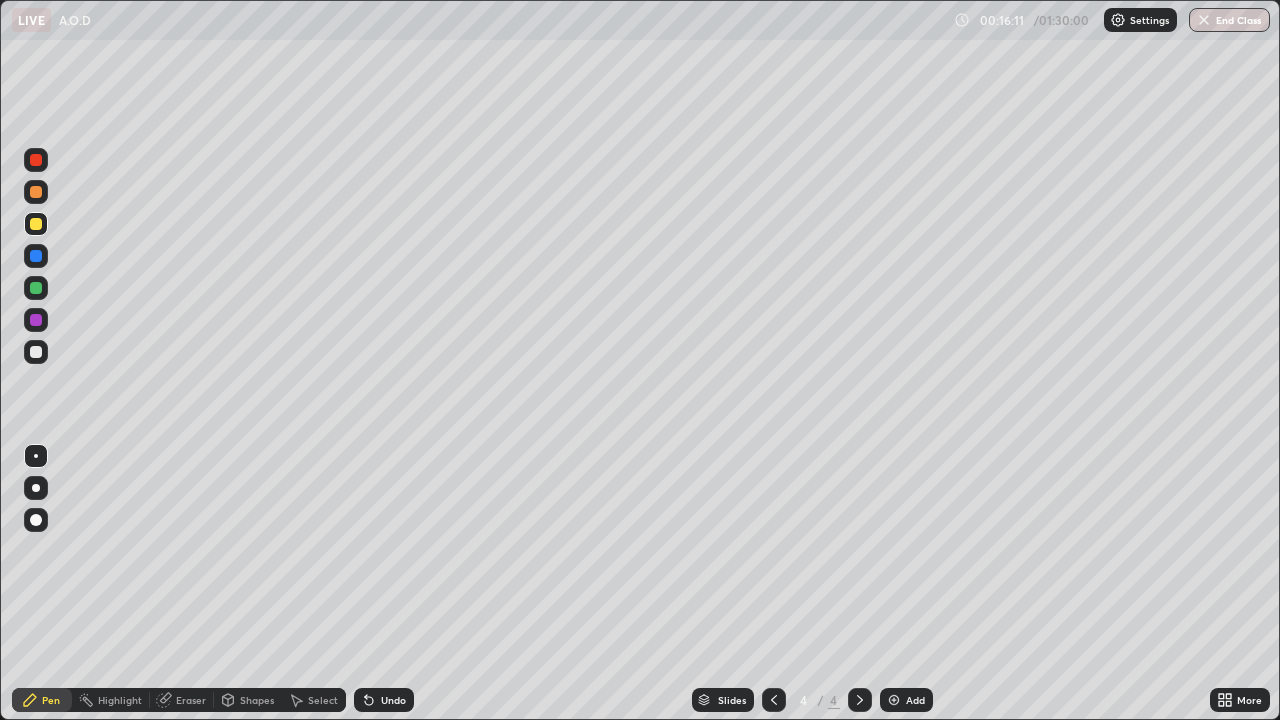 click at bounding box center (894, 700) 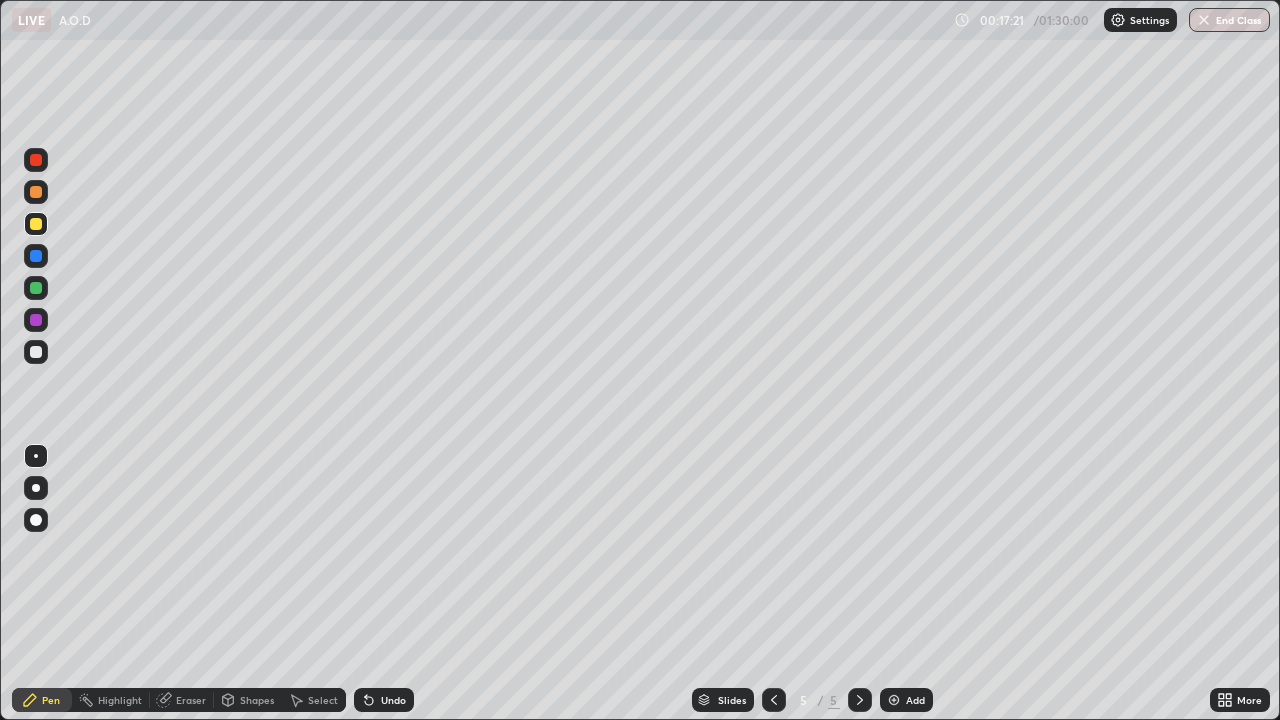 click at bounding box center [36, 352] 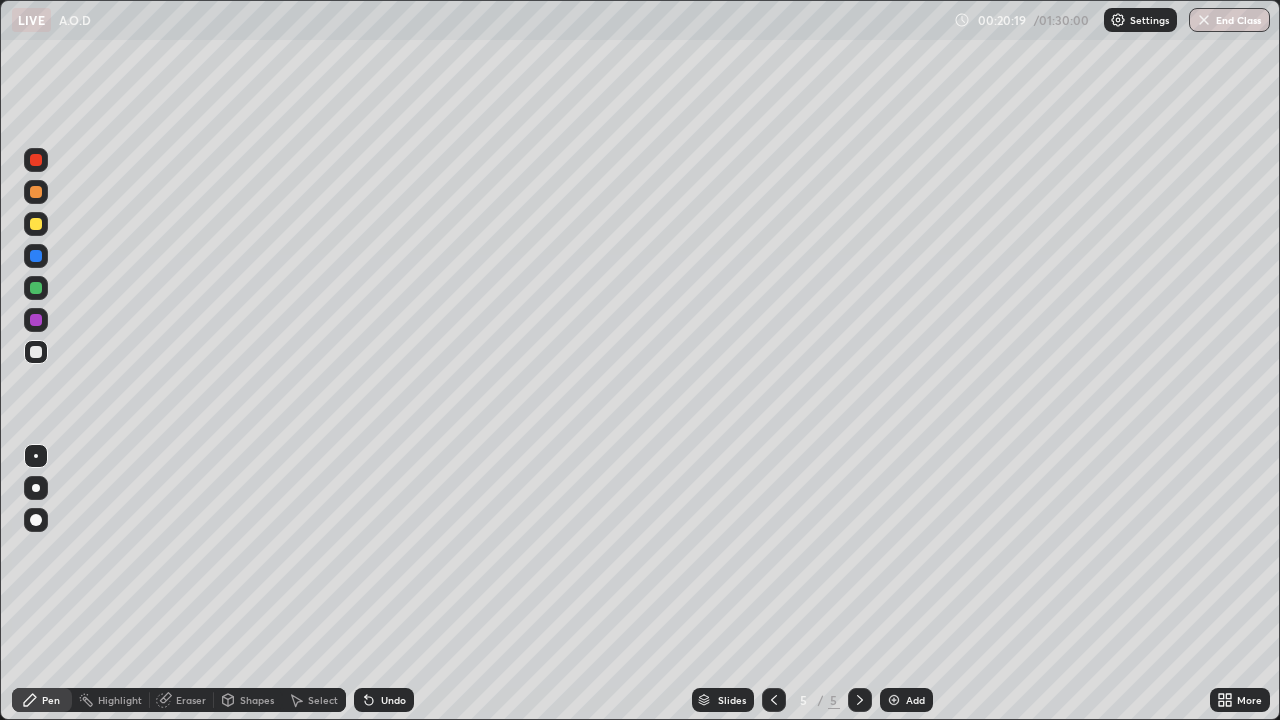 click at bounding box center (36, 320) 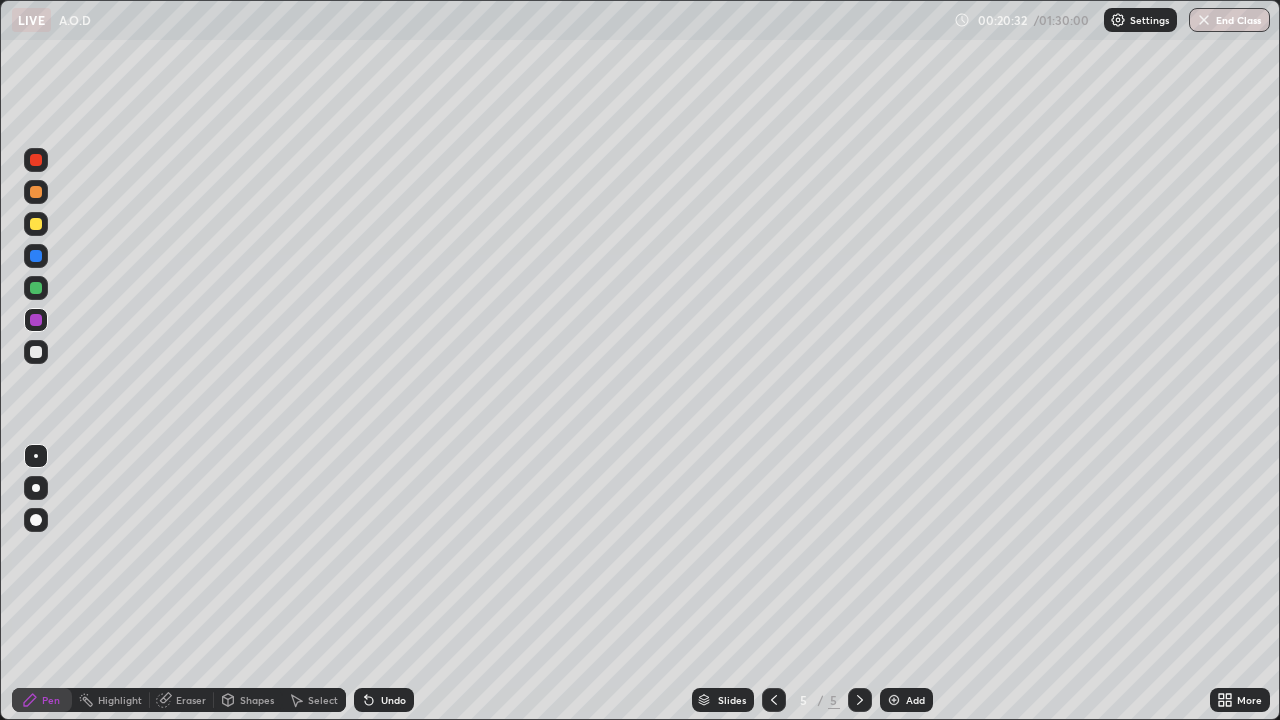 click on "Eraser" at bounding box center [182, 700] 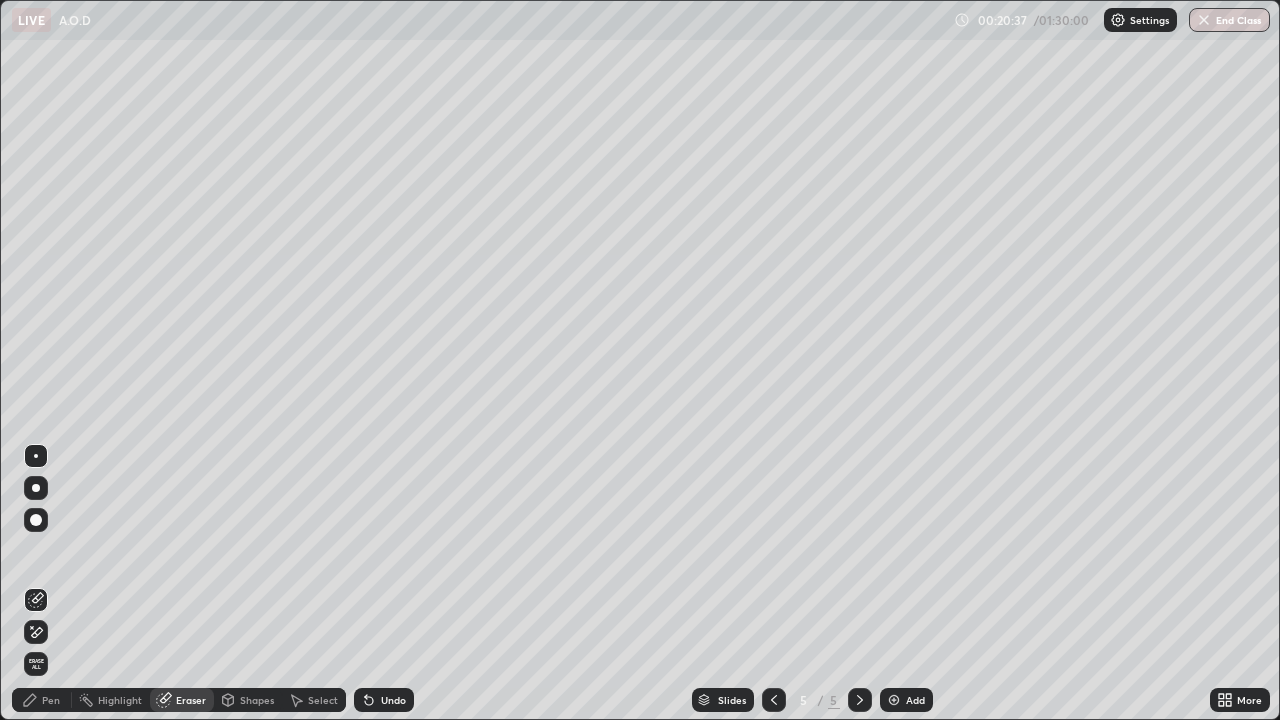 click on "Pen" at bounding box center [51, 700] 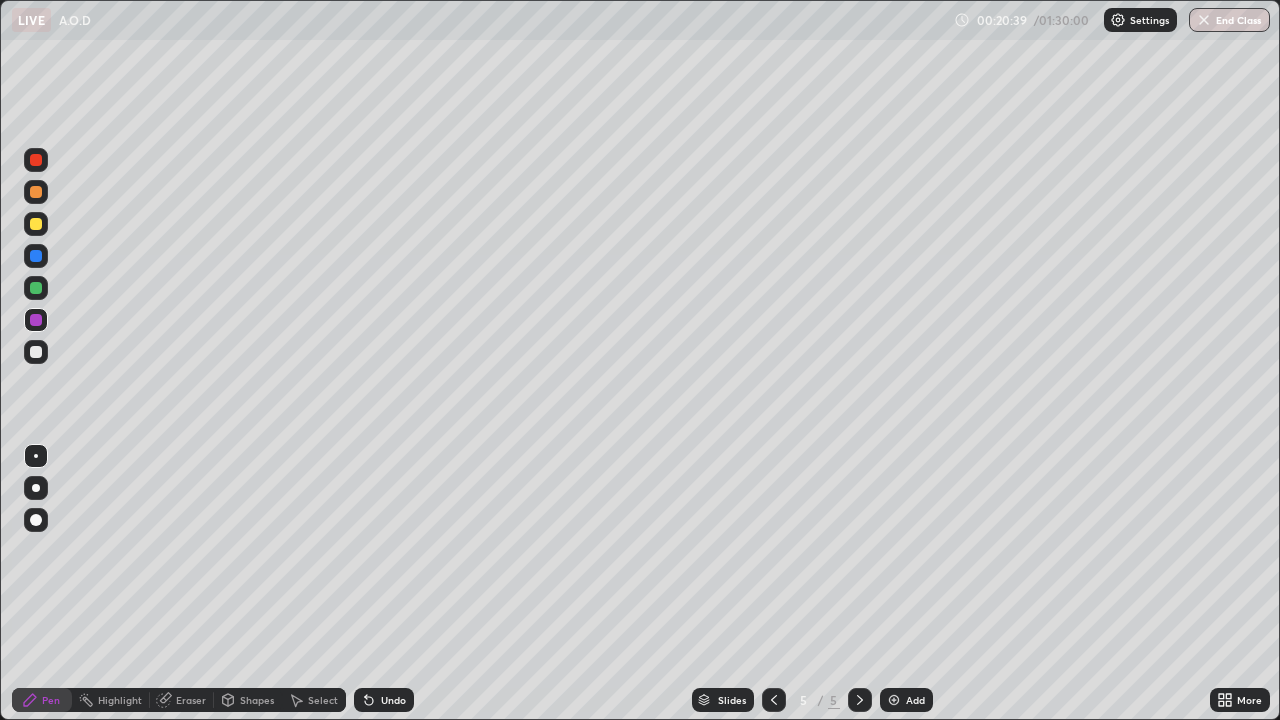 click at bounding box center [36, 352] 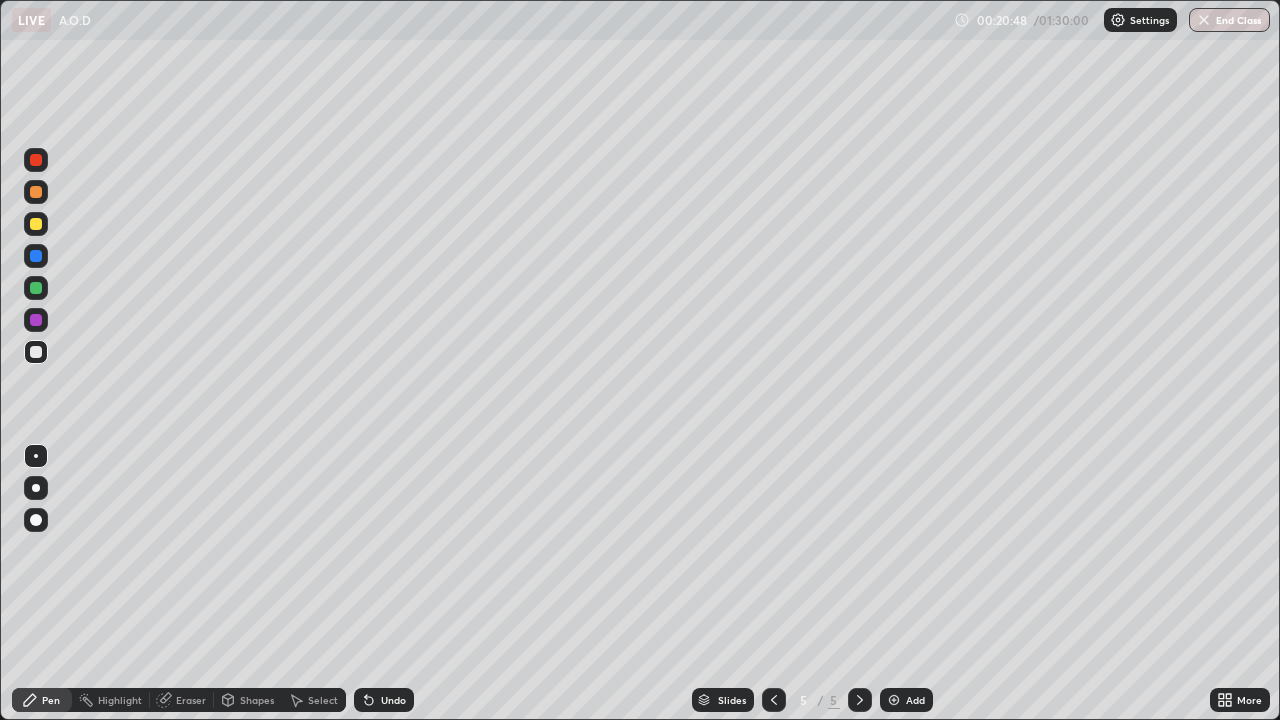 click on "Eraser" at bounding box center (182, 700) 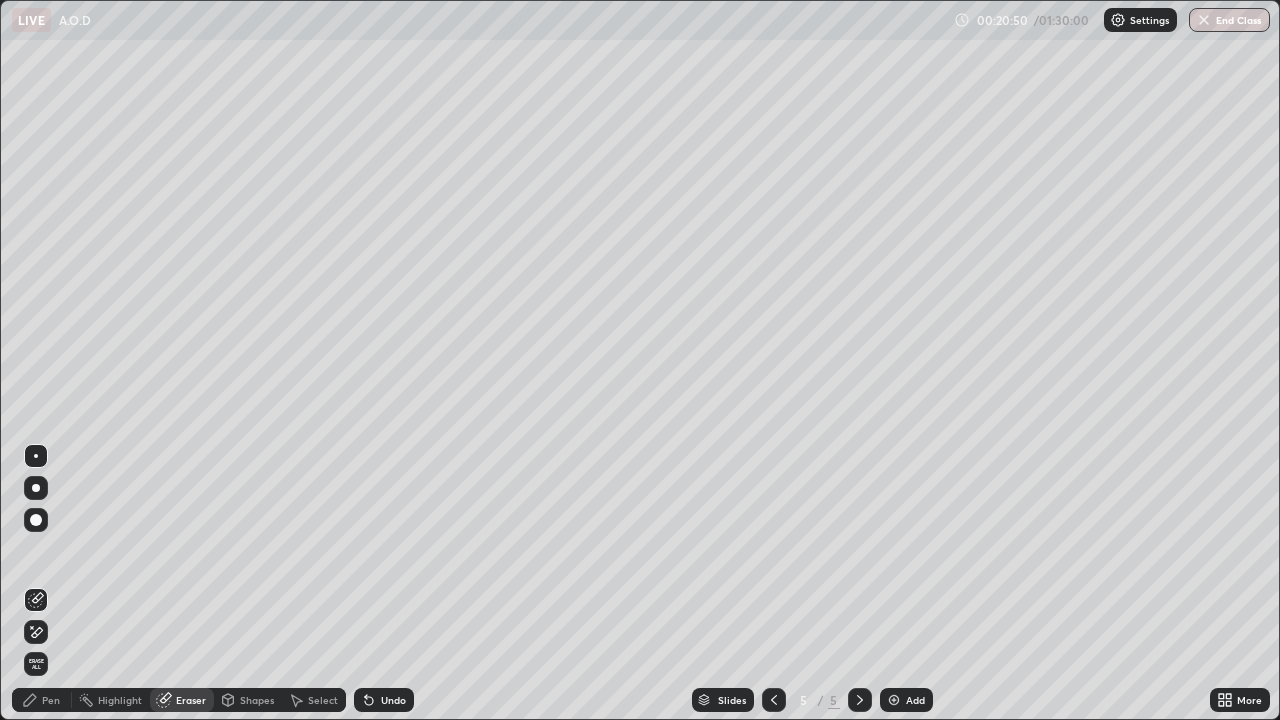 click on "Pen" at bounding box center [51, 700] 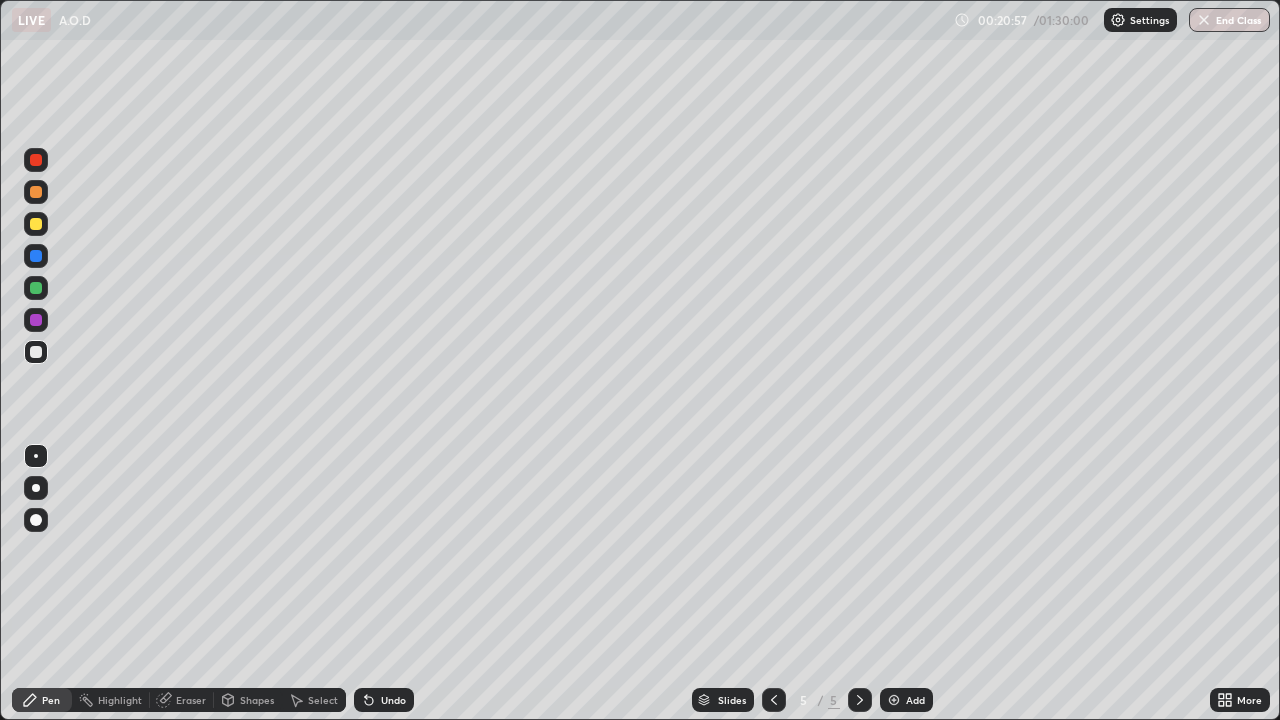 click on "Eraser" at bounding box center [191, 700] 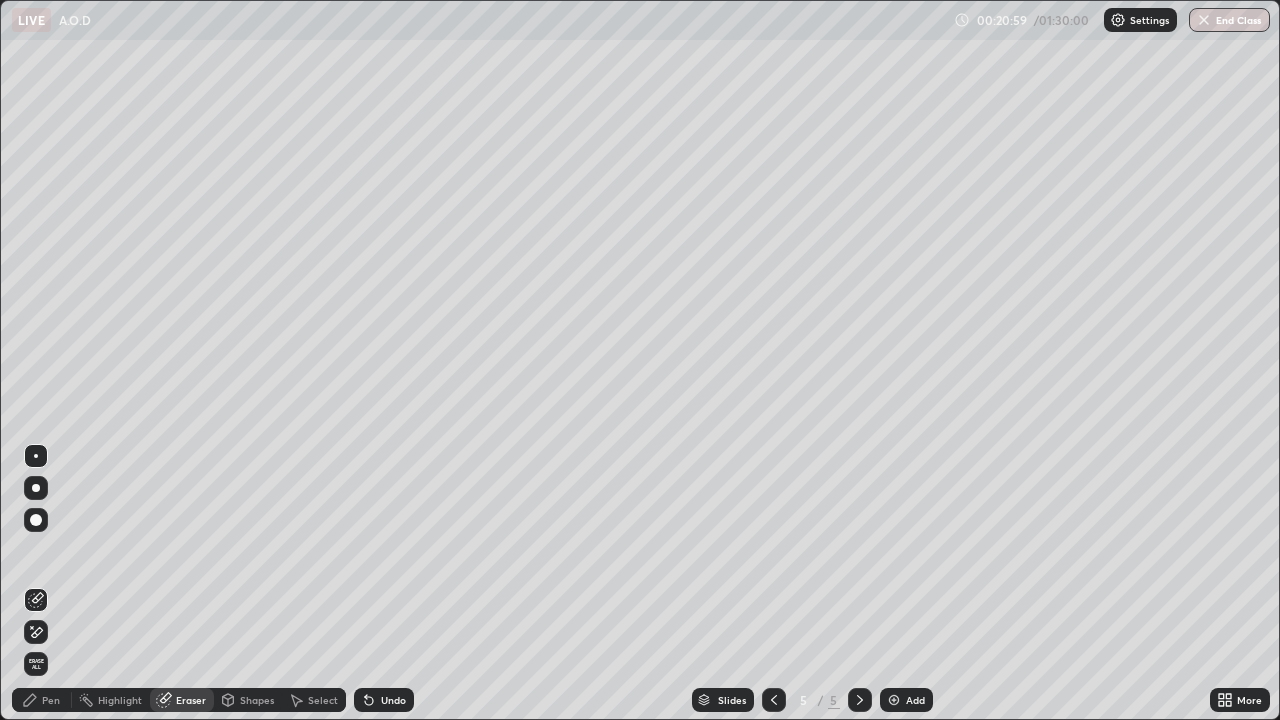 click on "Pen" at bounding box center (51, 700) 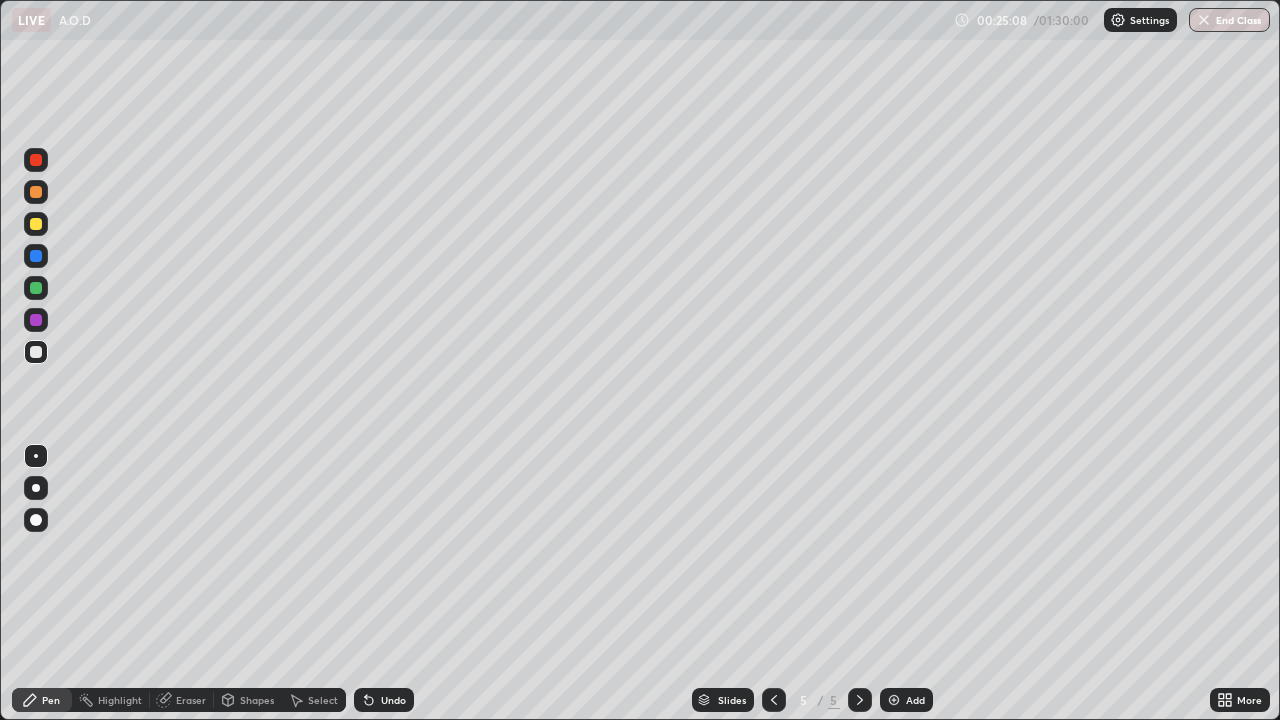 click at bounding box center (36, 320) 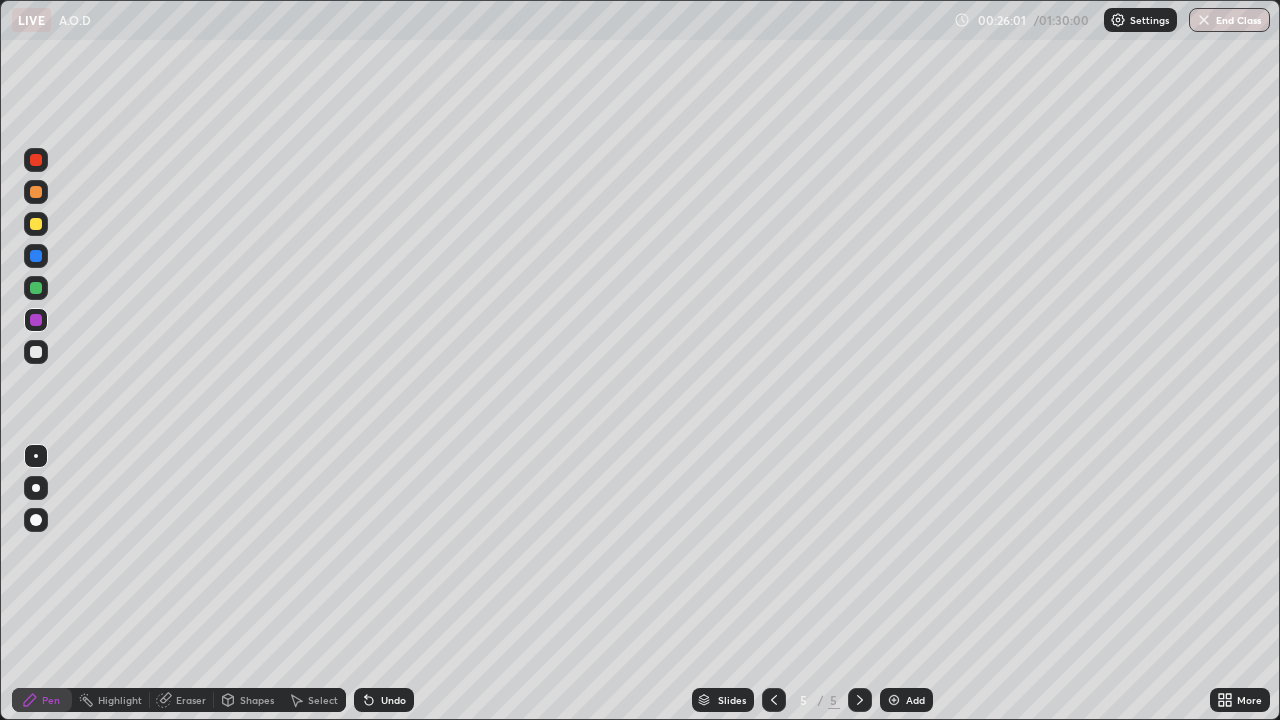 click at bounding box center [36, 352] 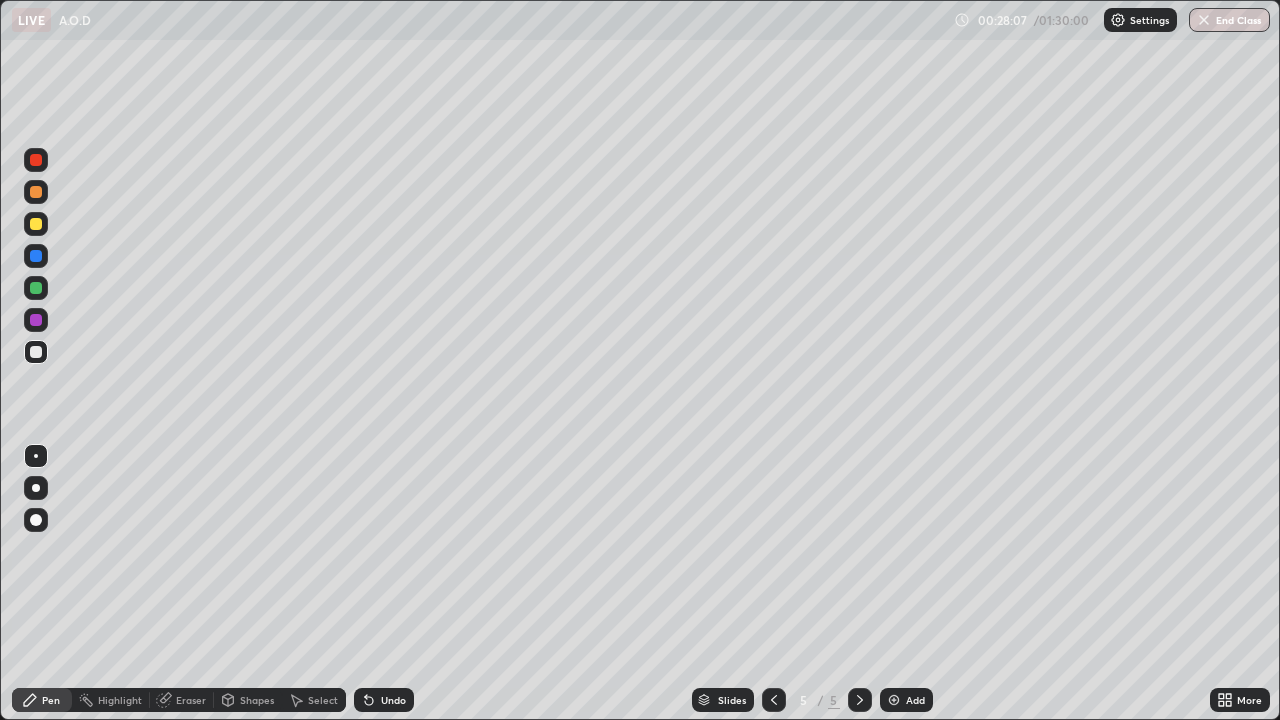 click on "Eraser" at bounding box center [191, 700] 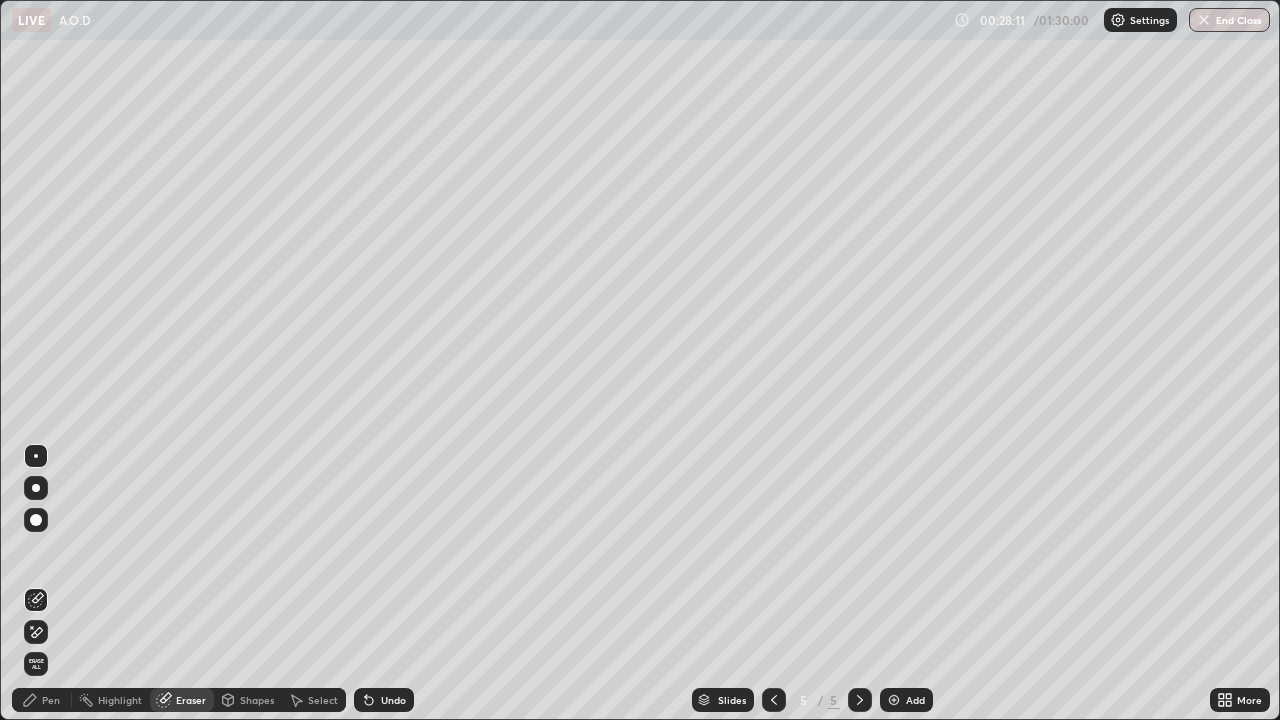 click on "Pen" at bounding box center [51, 700] 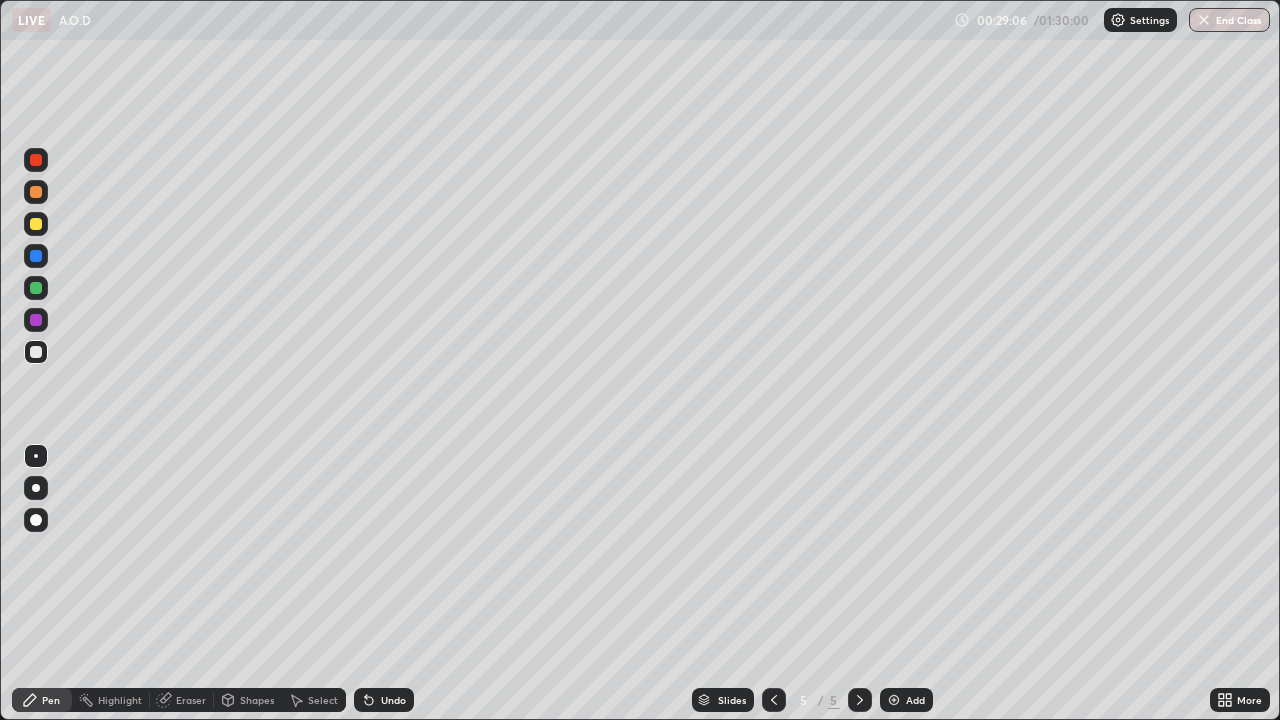 click at bounding box center (36, 192) 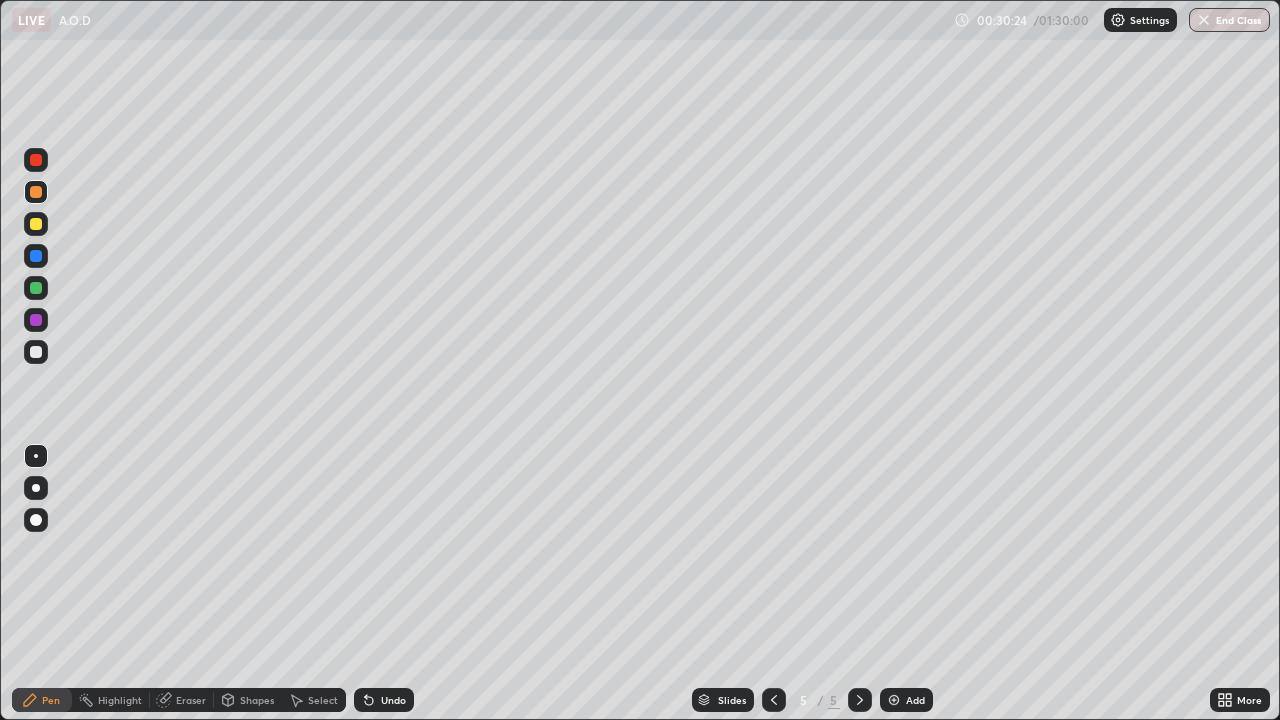 click on "Add" at bounding box center (915, 700) 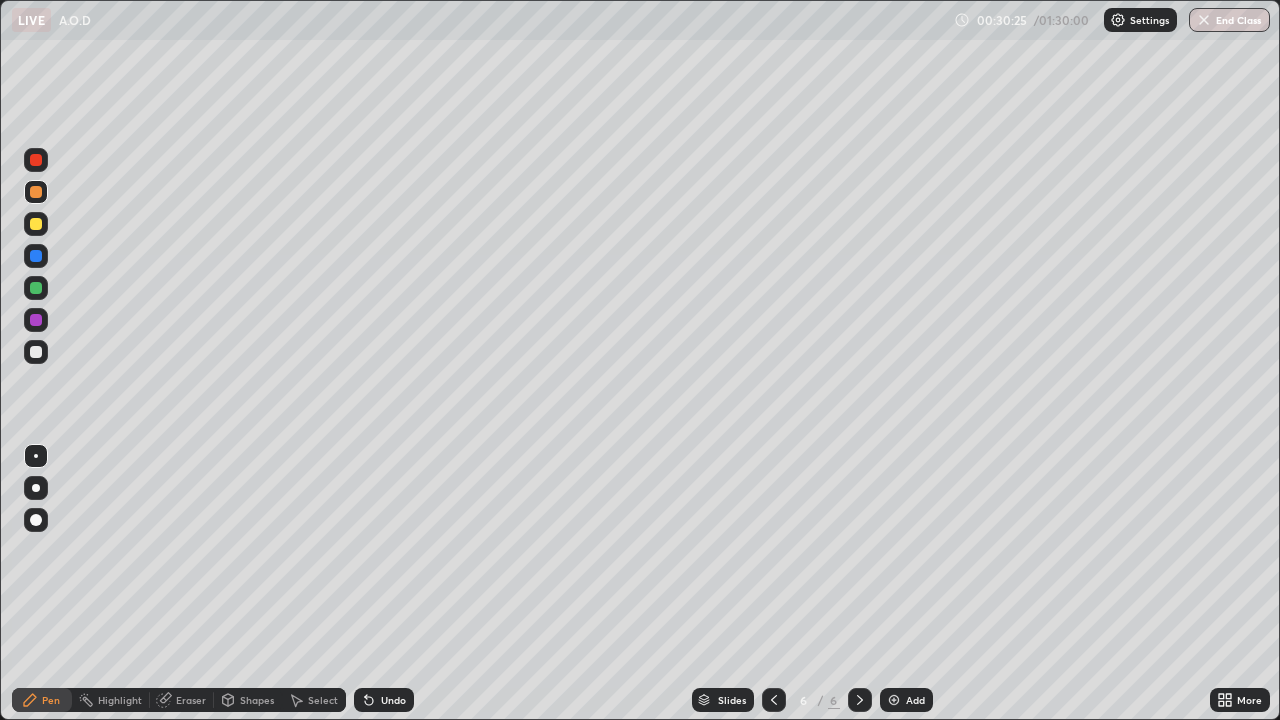 click at bounding box center (36, 224) 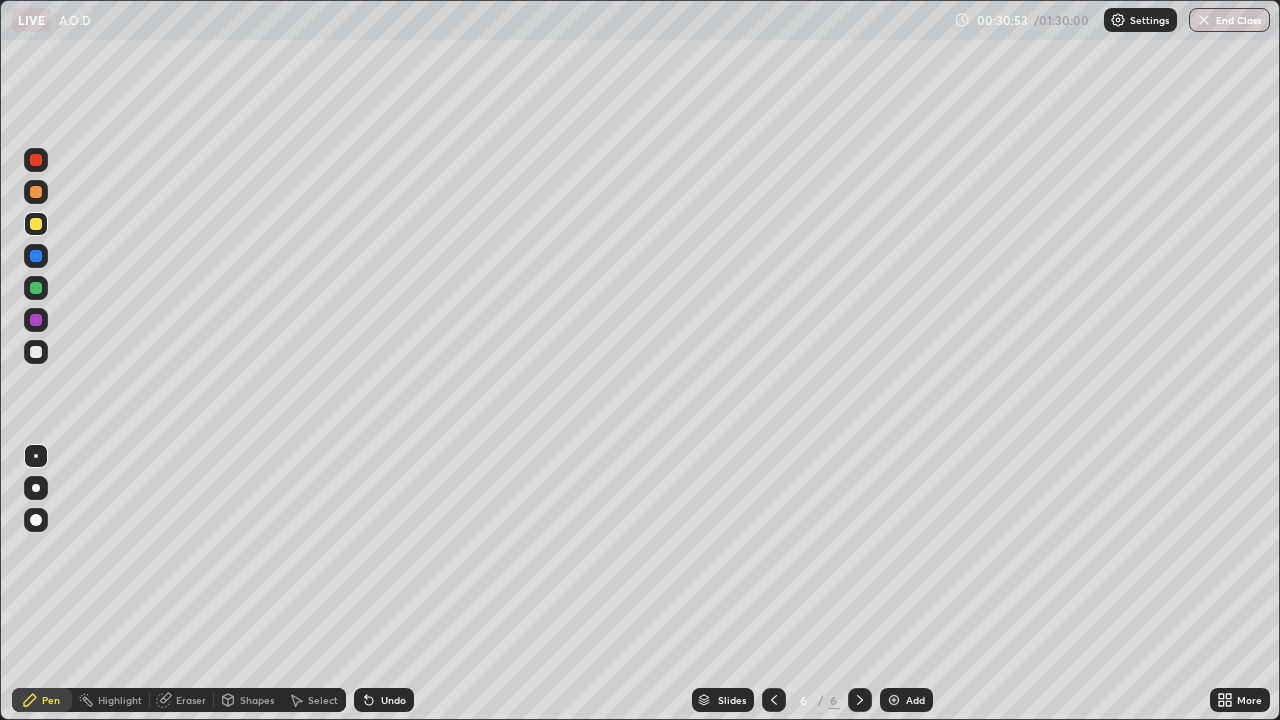 click at bounding box center [36, 352] 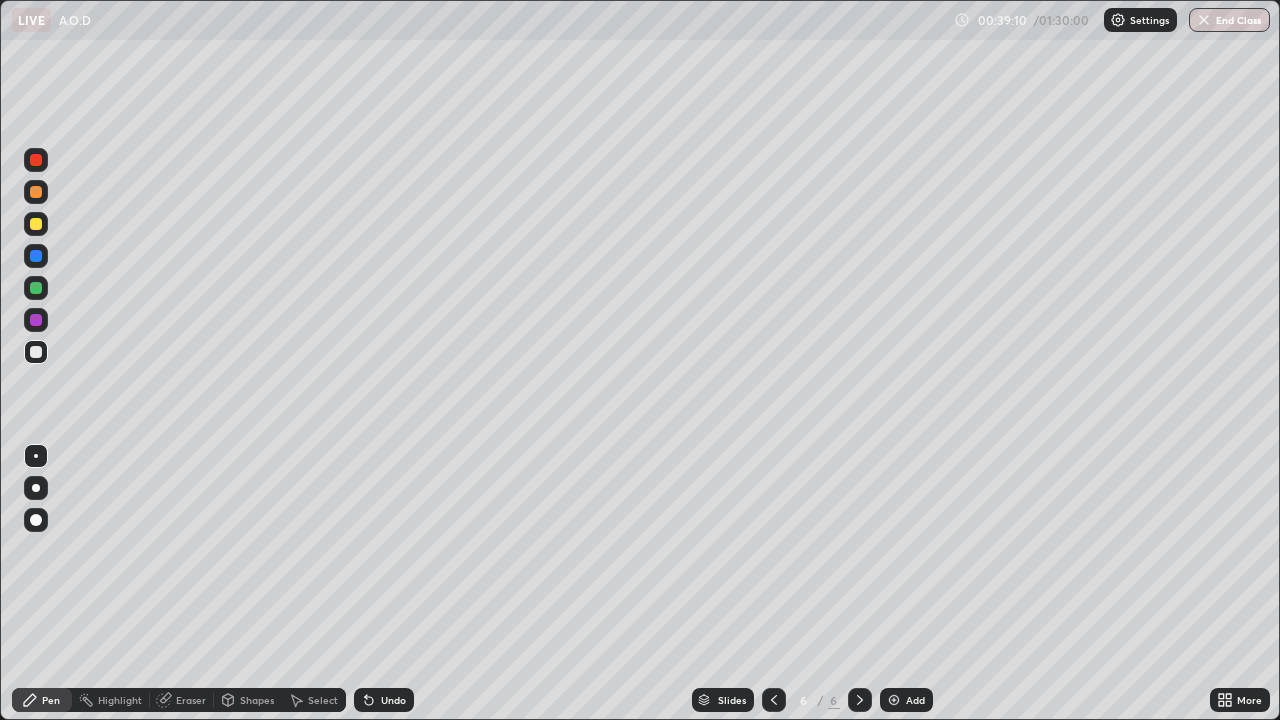 click at bounding box center [36, 320] 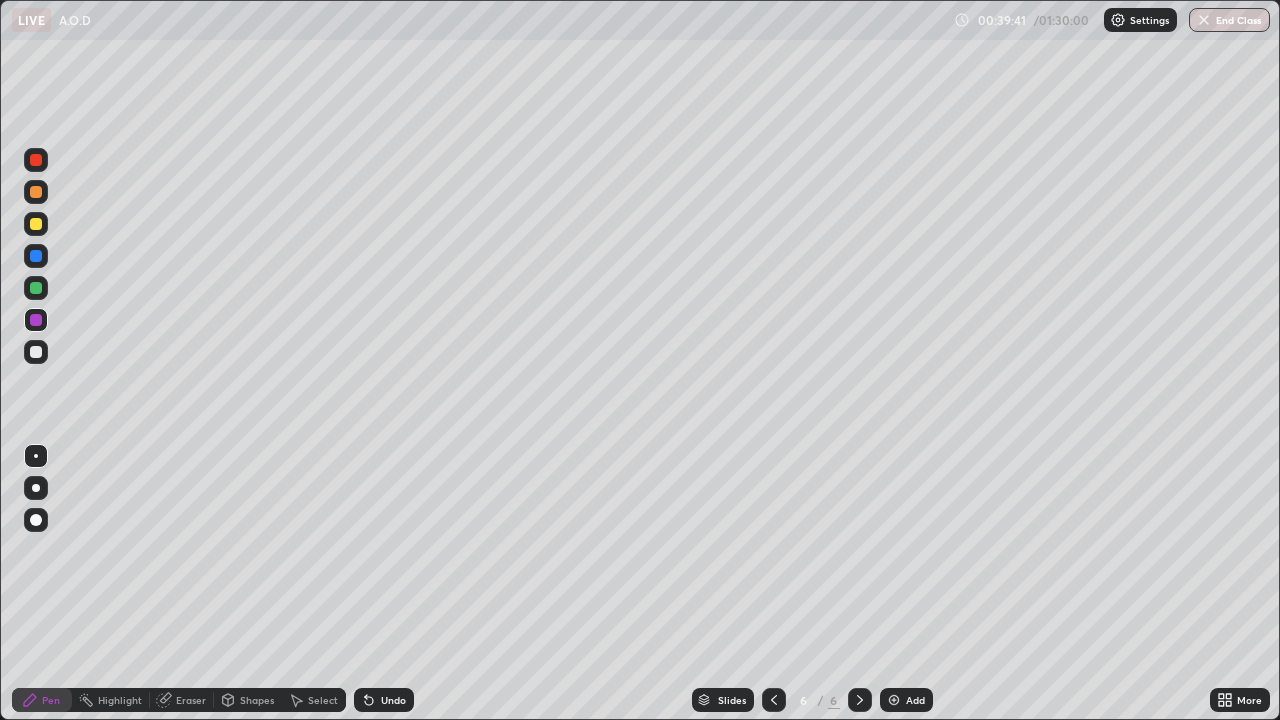 click at bounding box center (36, 352) 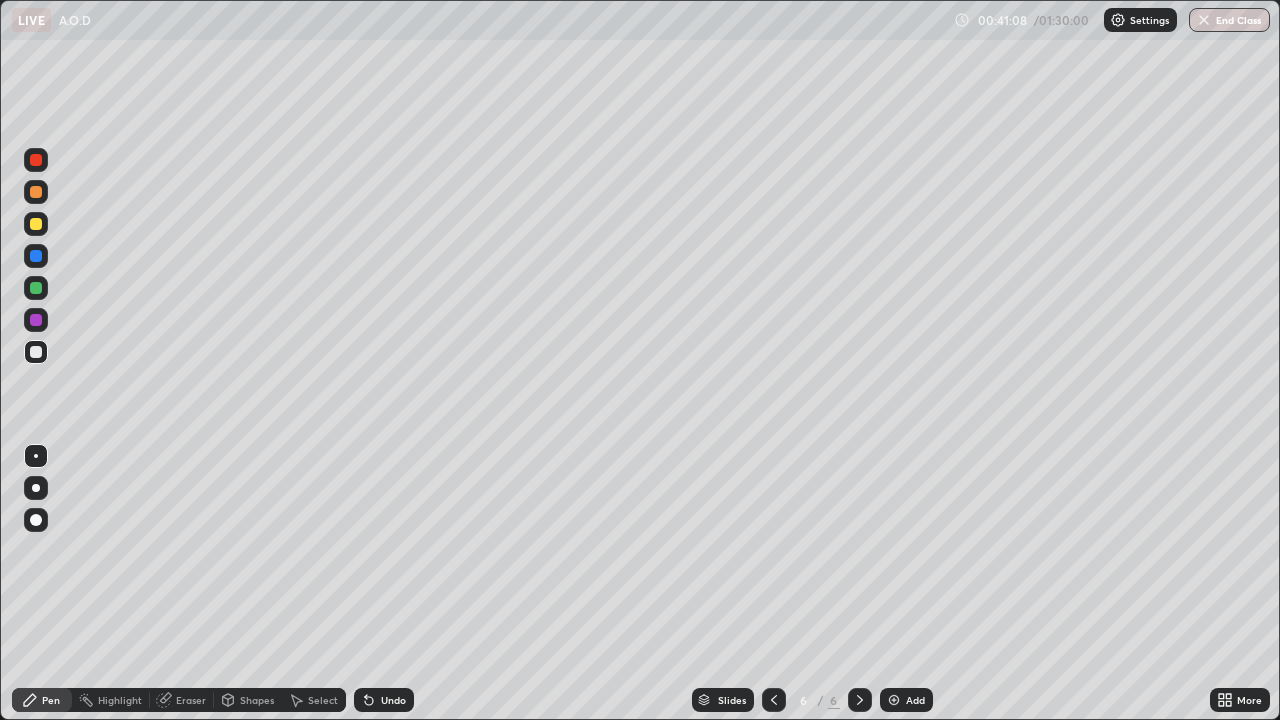 click at bounding box center [36, 192] 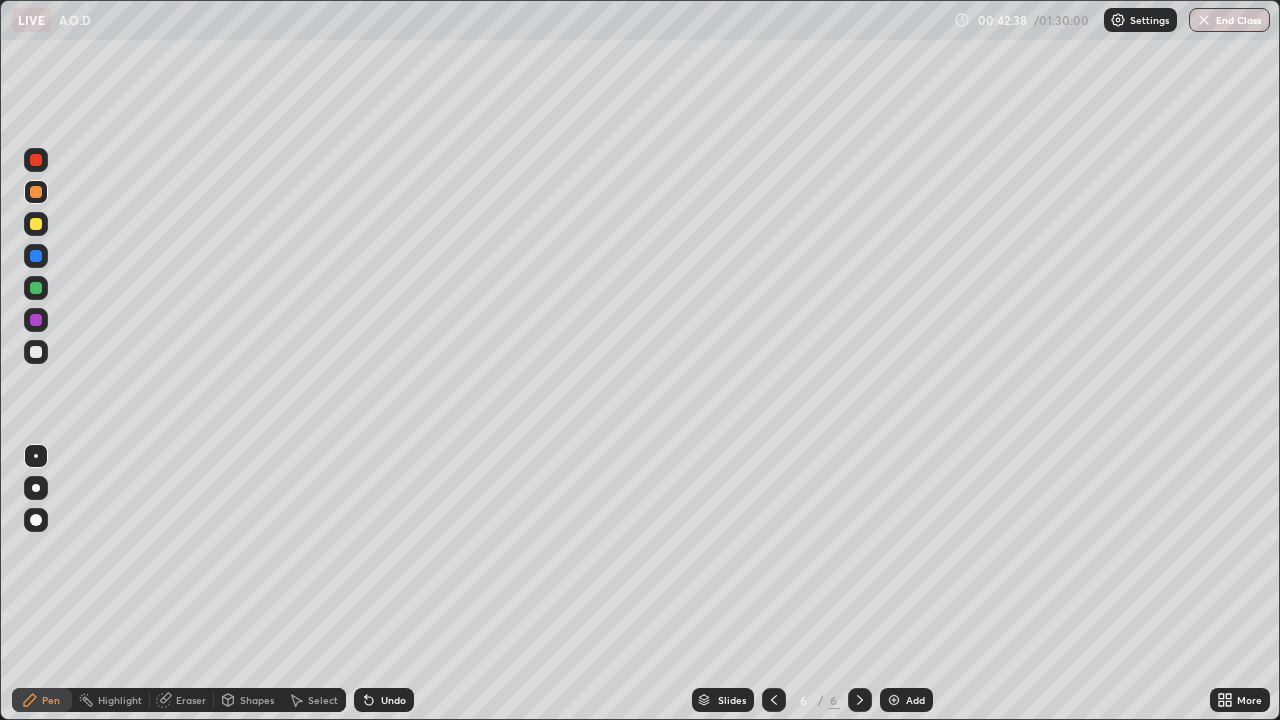 click at bounding box center (894, 700) 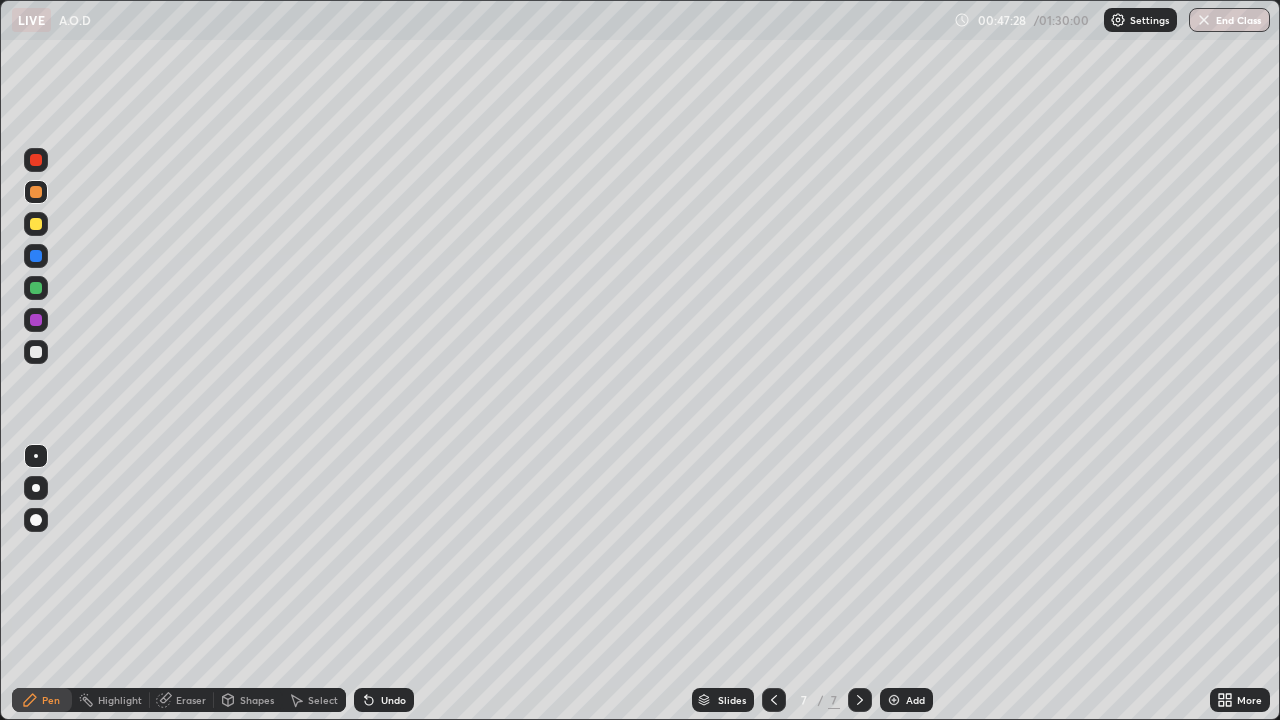click at bounding box center (36, 352) 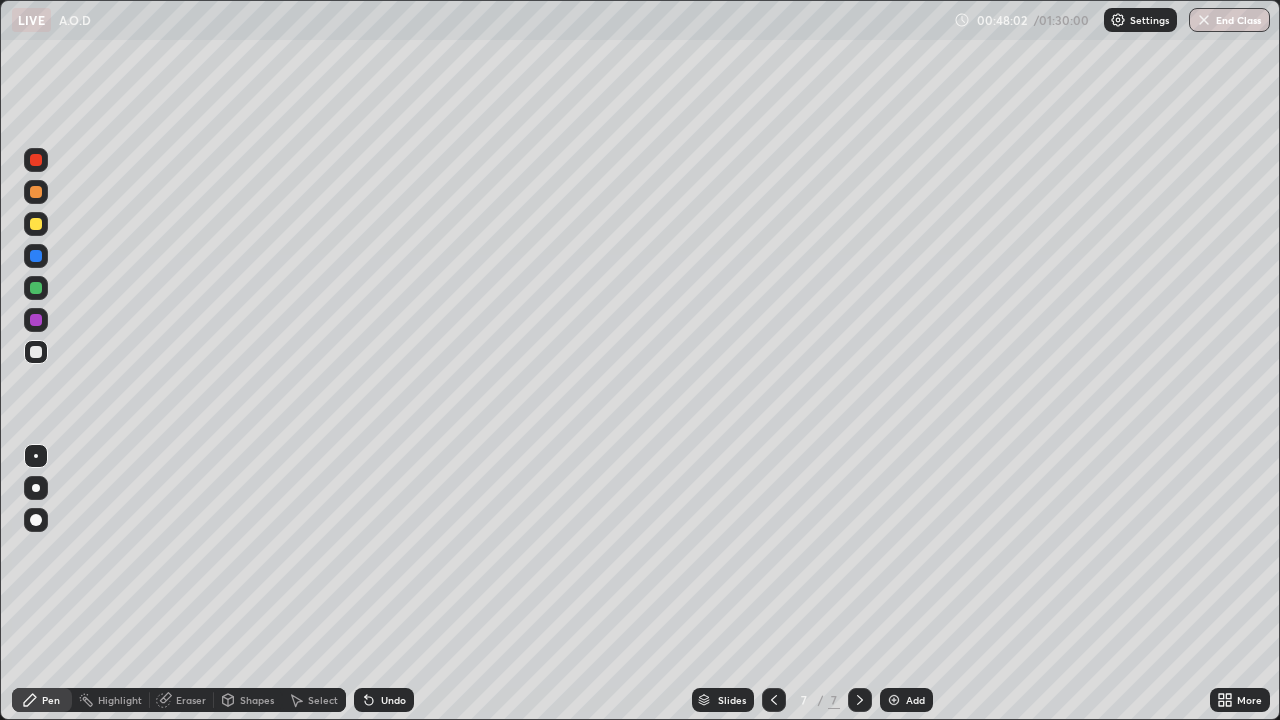click on "Eraser" at bounding box center [191, 700] 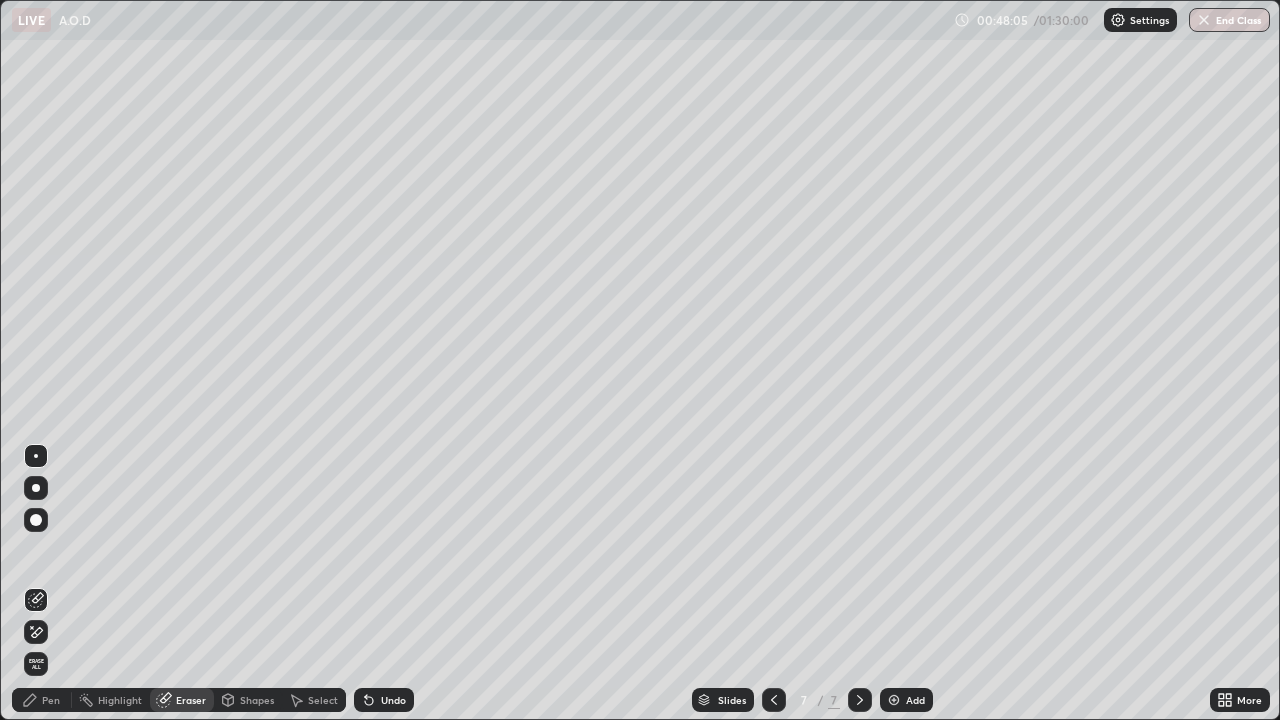 click on "Pen" at bounding box center (51, 700) 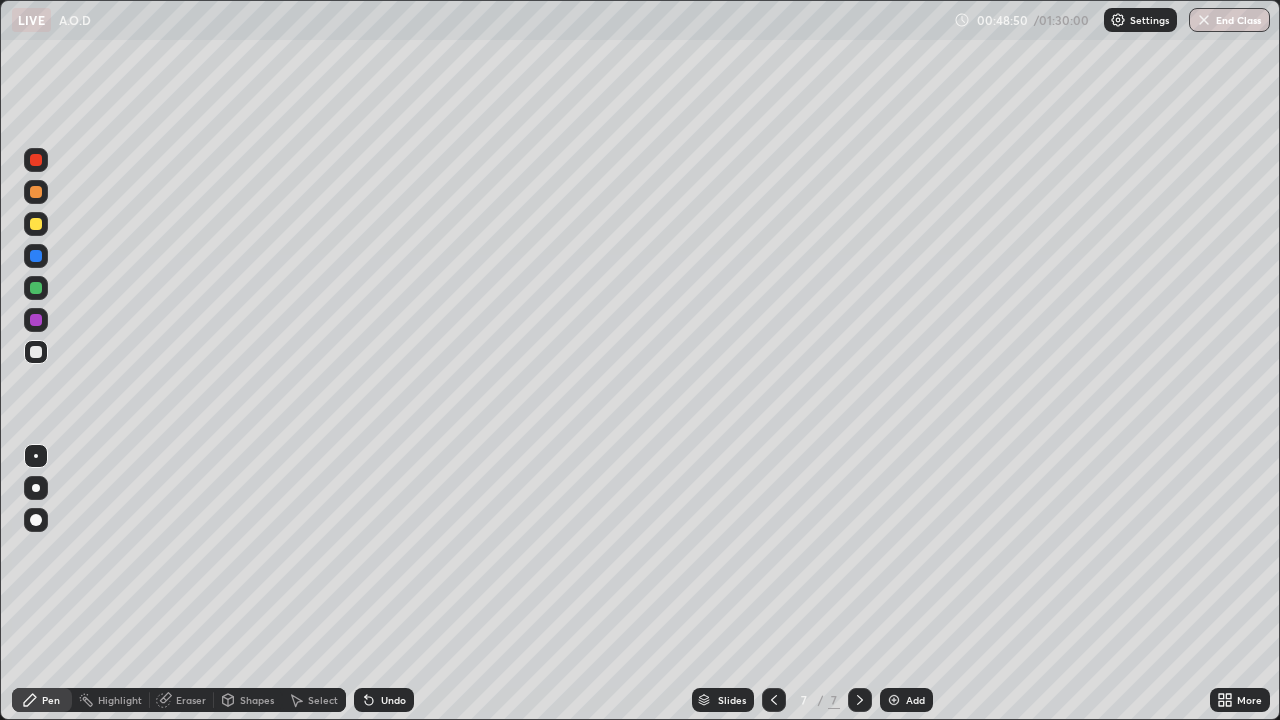 click at bounding box center (36, 320) 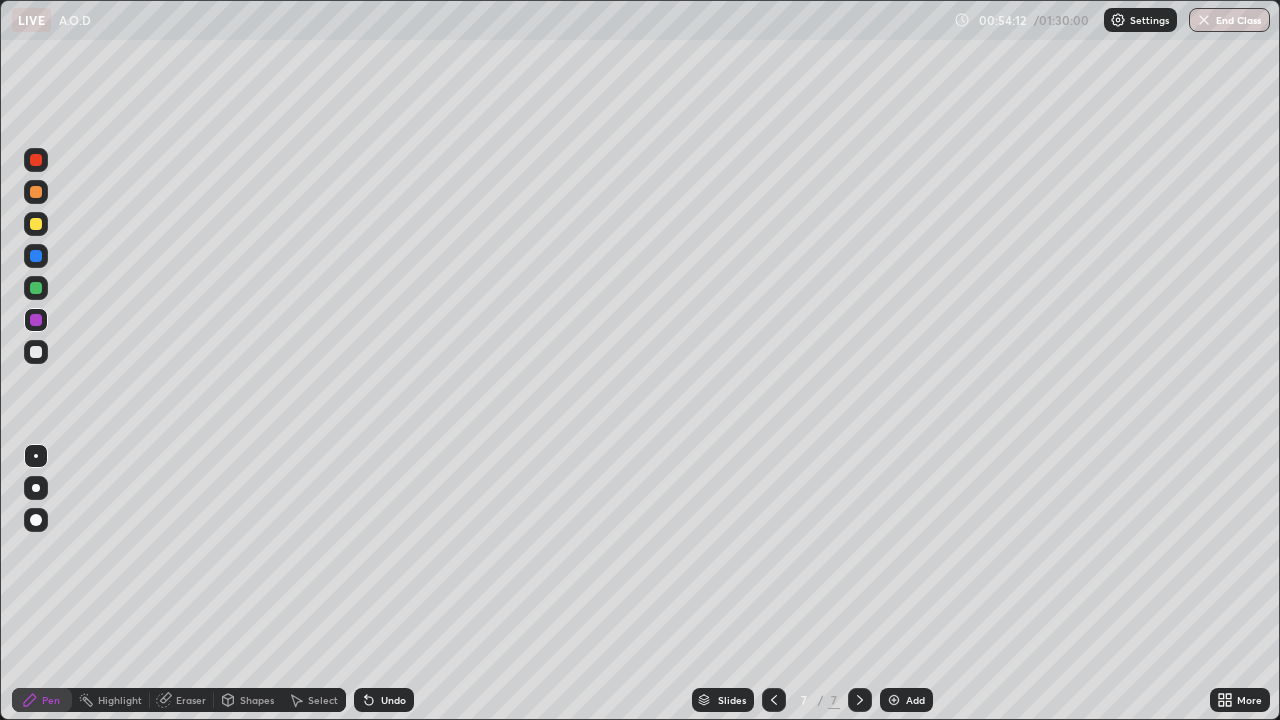 click at bounding box center [36, 352] 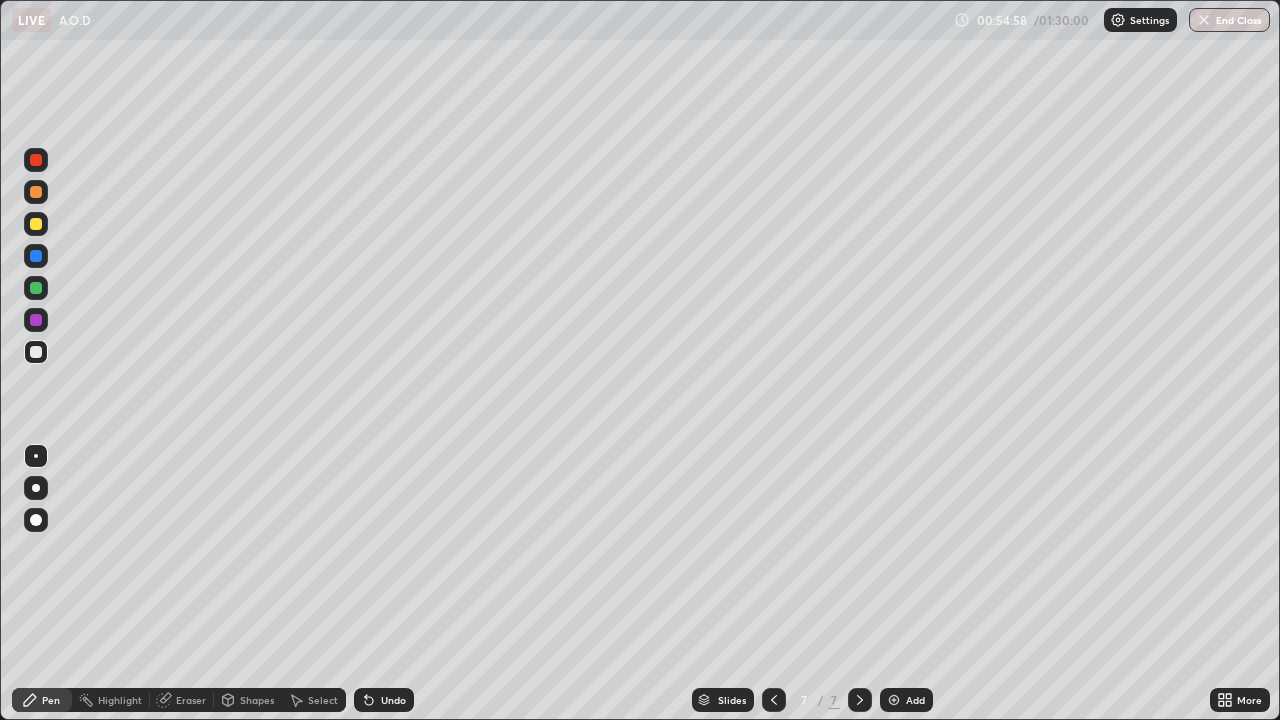 click on "Undo" at bounding box center (393, 700) 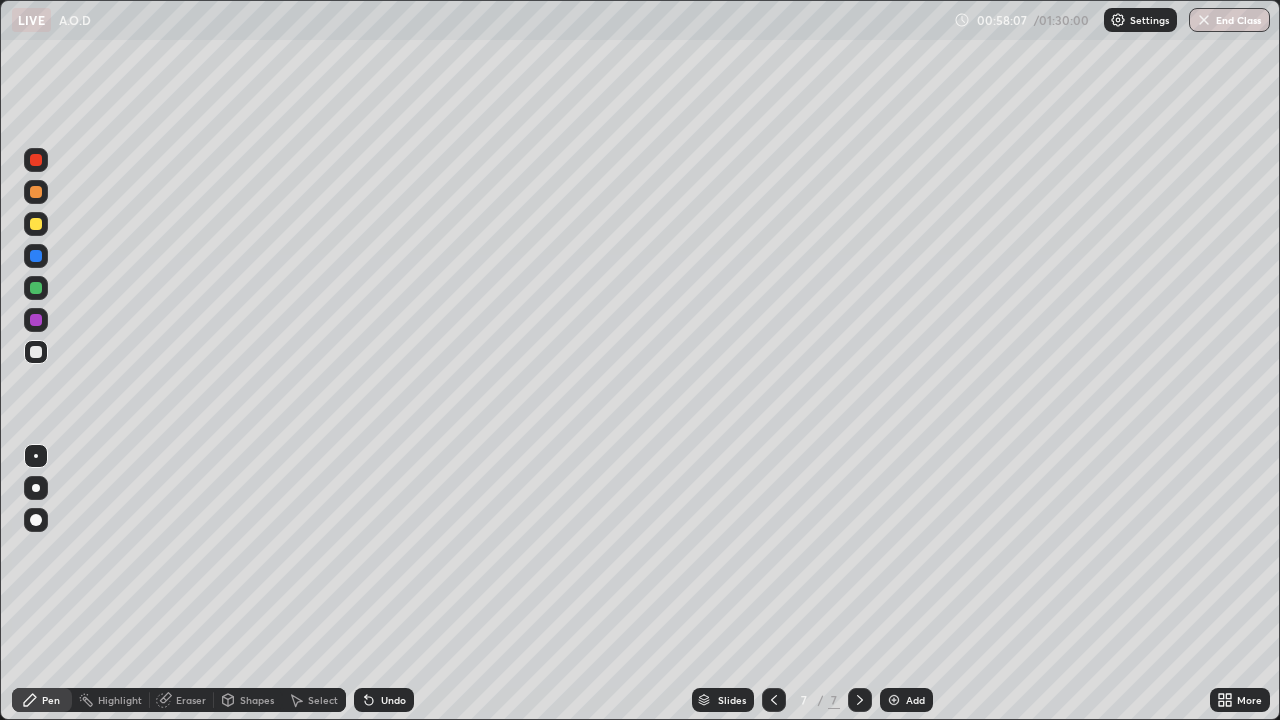 click at bounding box center (36, 192) 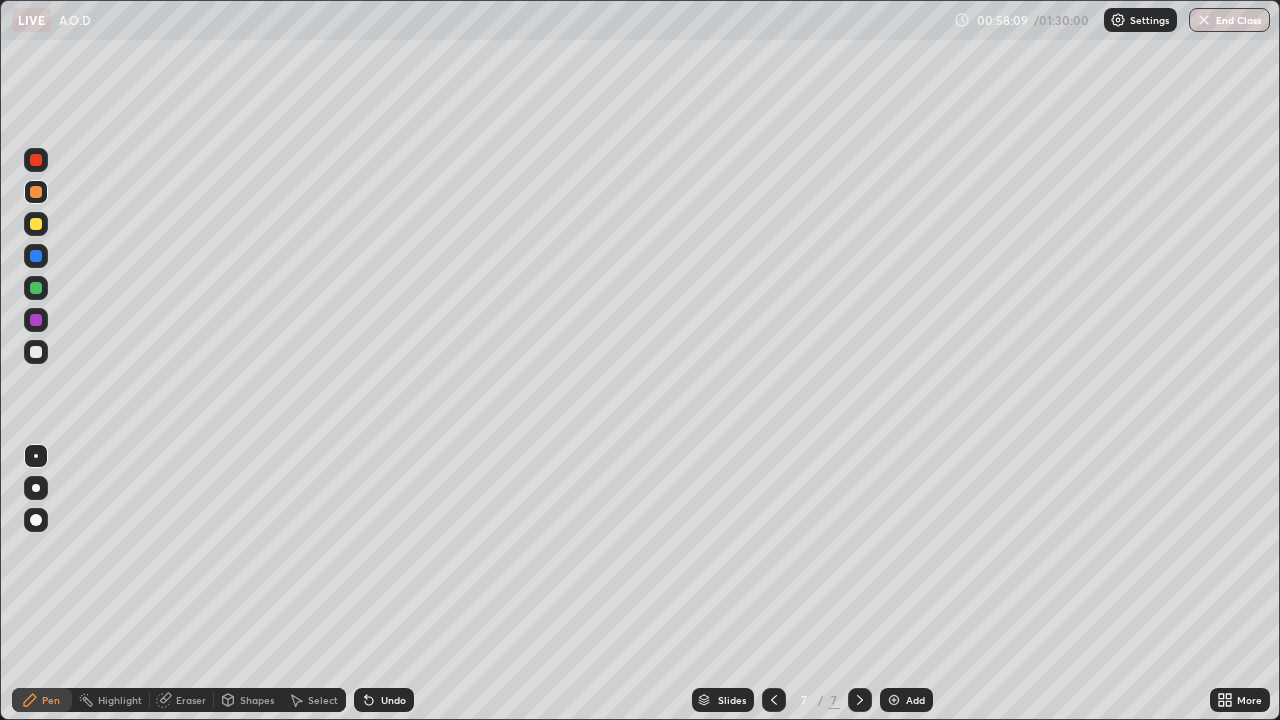 click on "Add" at bounding box center (906, 700) 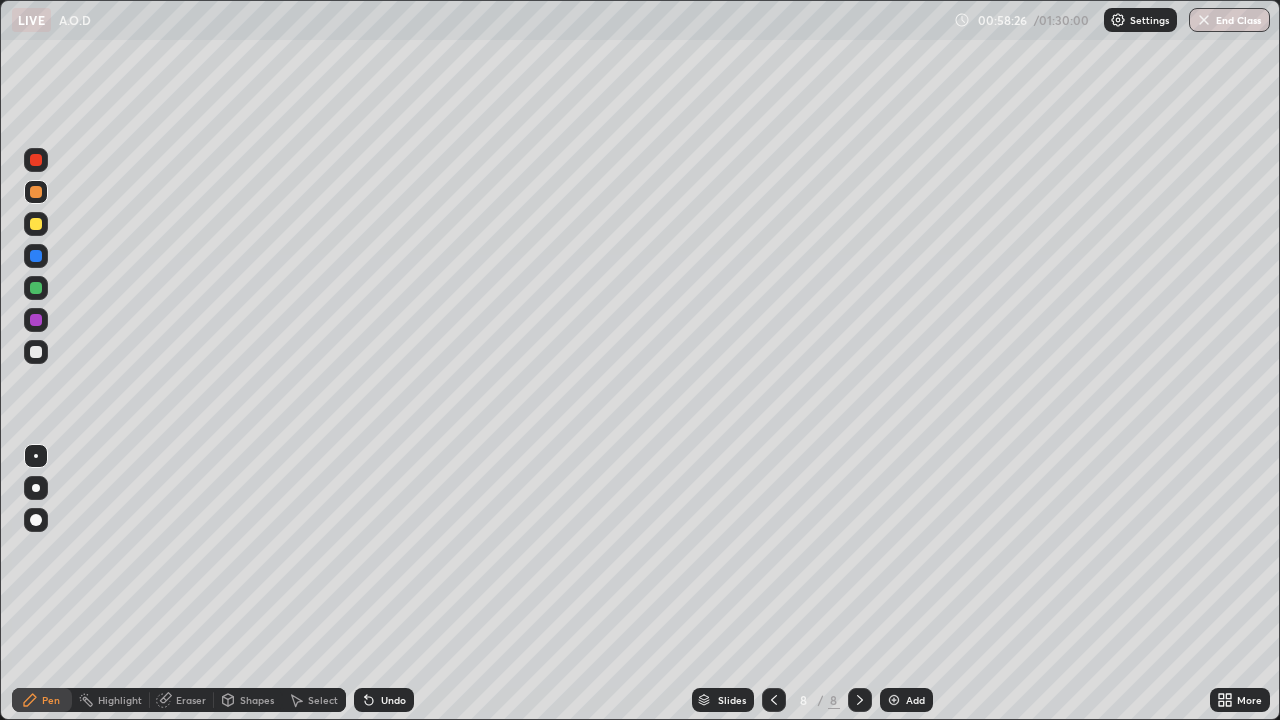 click on "Undo" at bounding box center (384, 700) 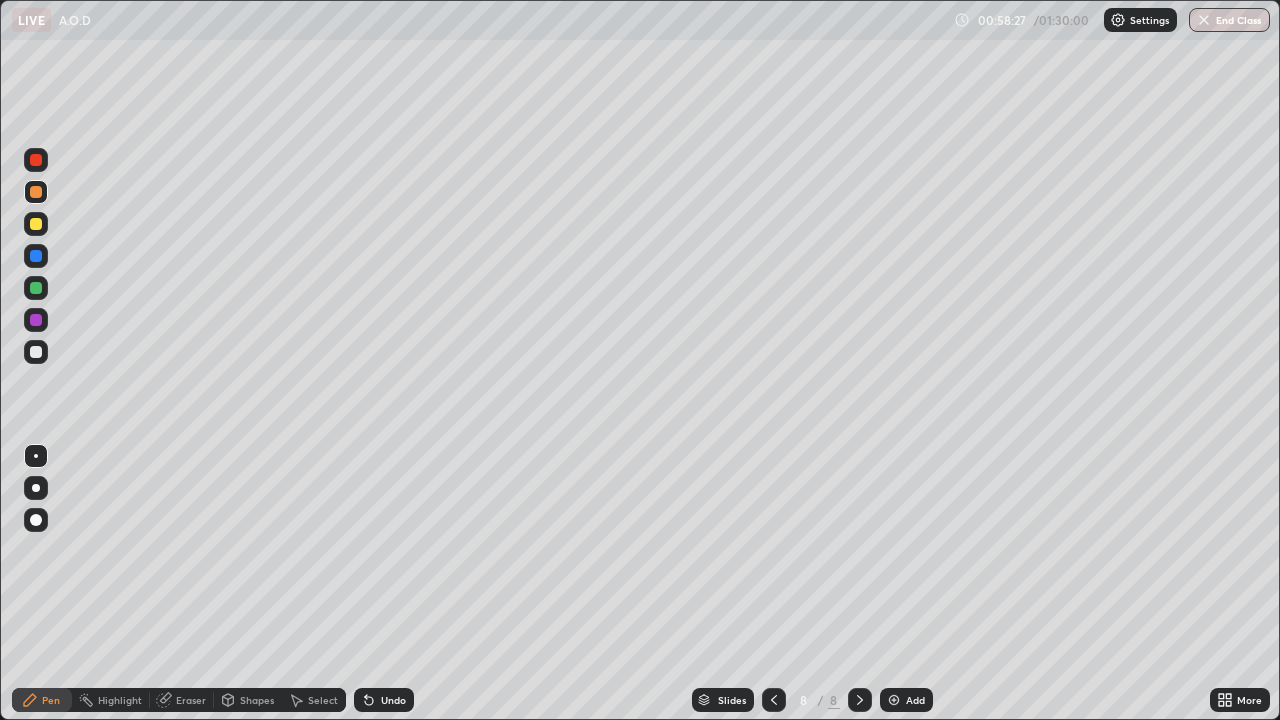 click on "Undo" at bounding box center (393, 700) 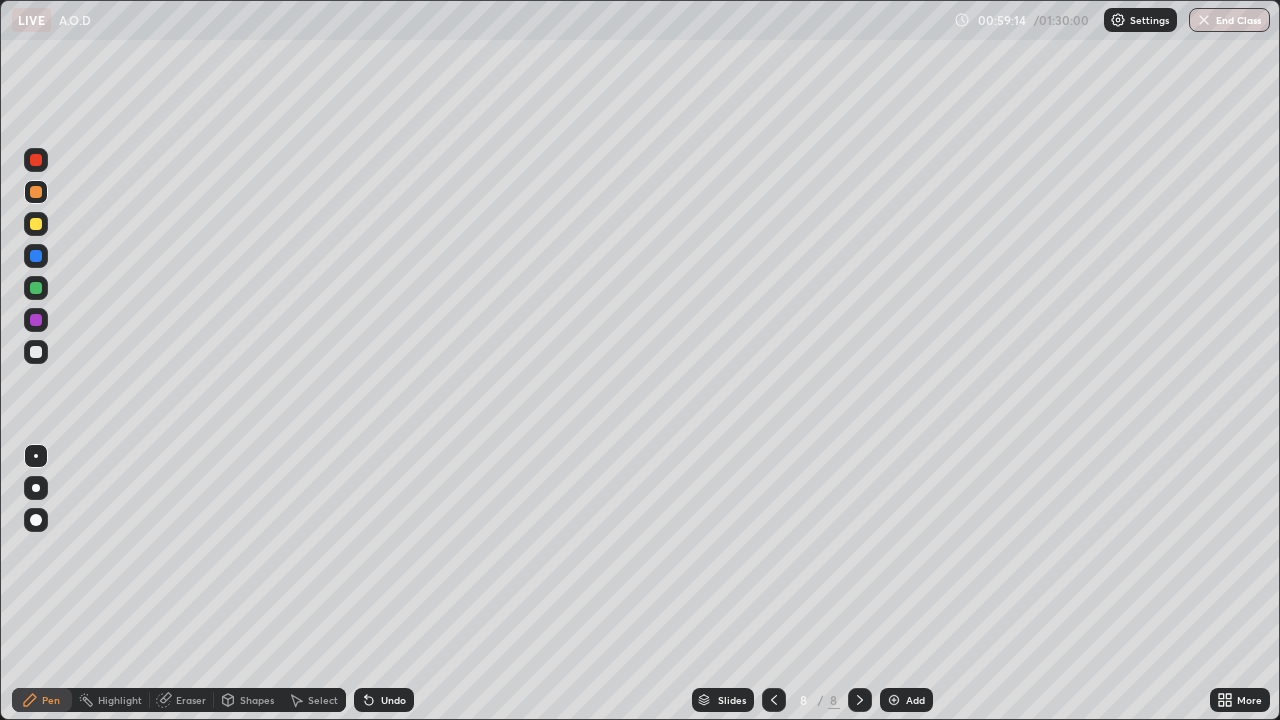 click at bounding box center [36, 352] 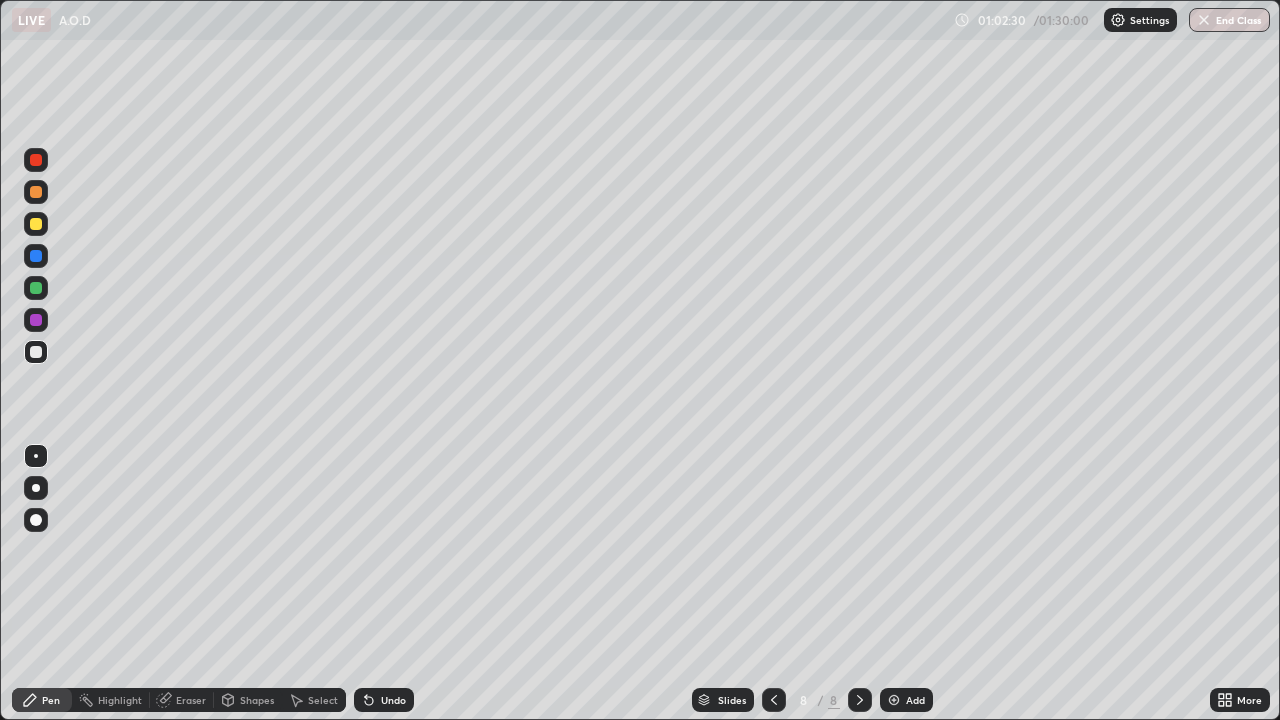 click 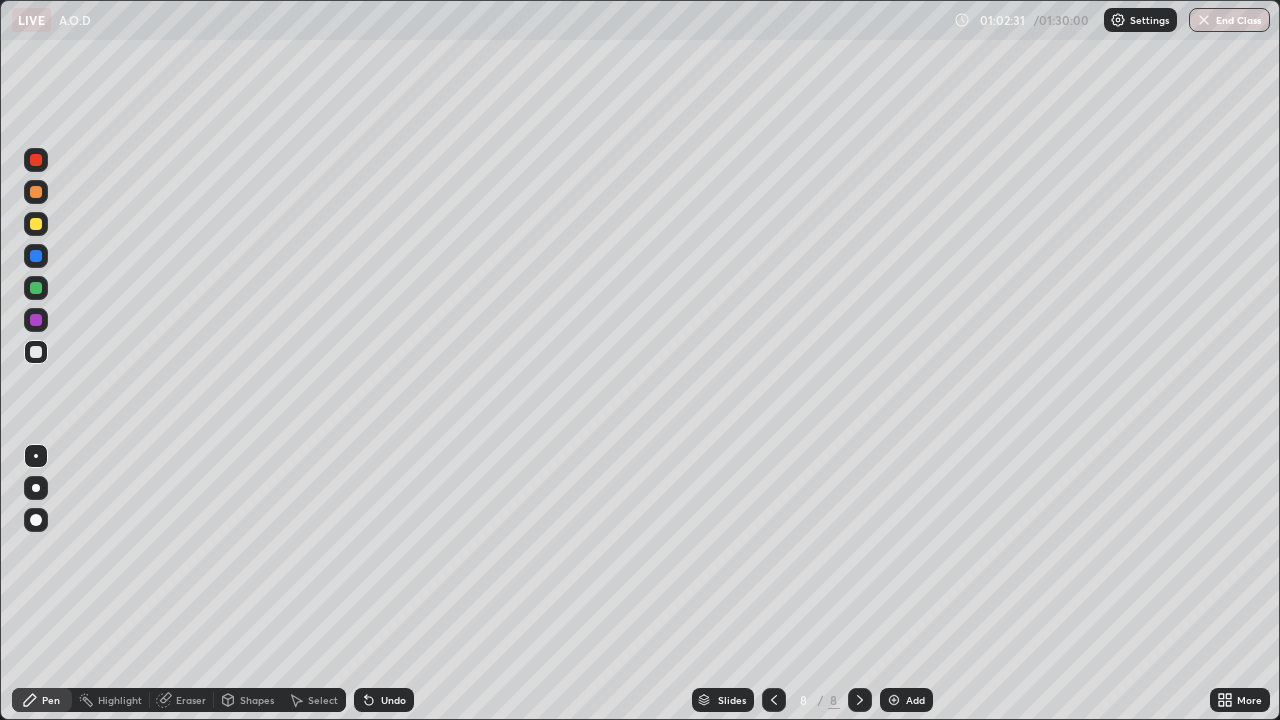 click on "Undo" at bounding box center (393, 700) 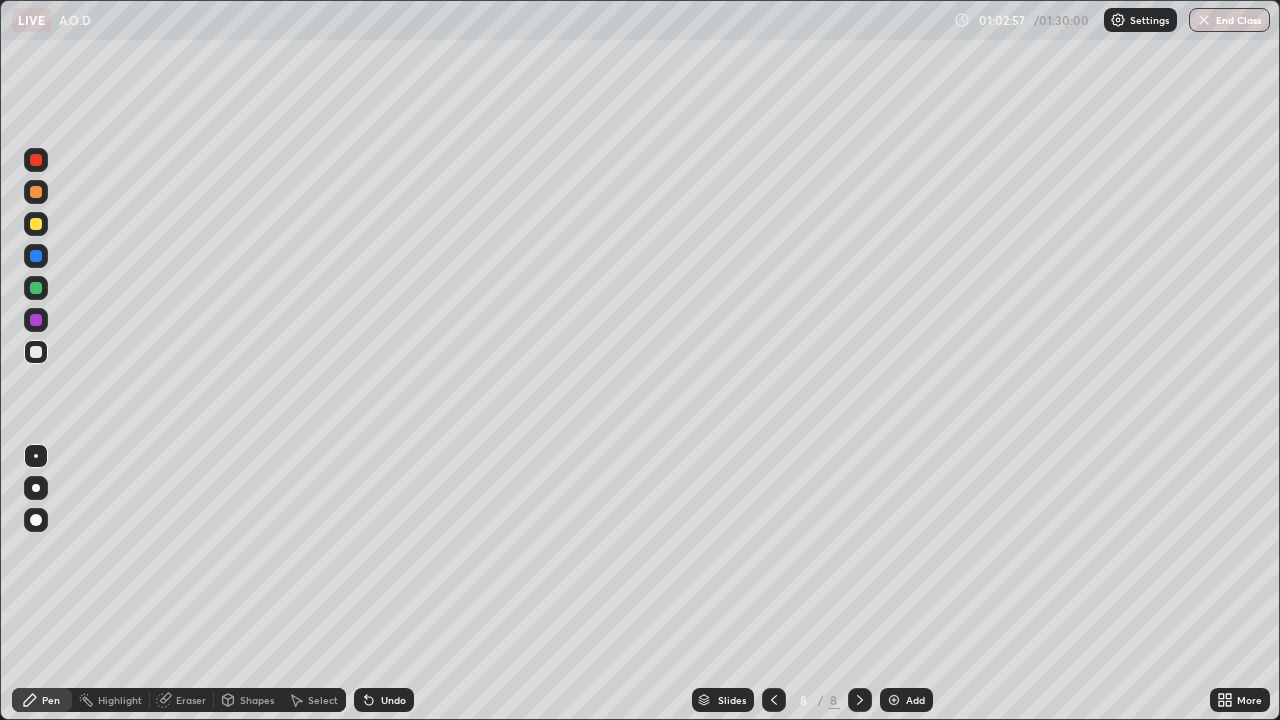 click at bounding box center [36, 320] 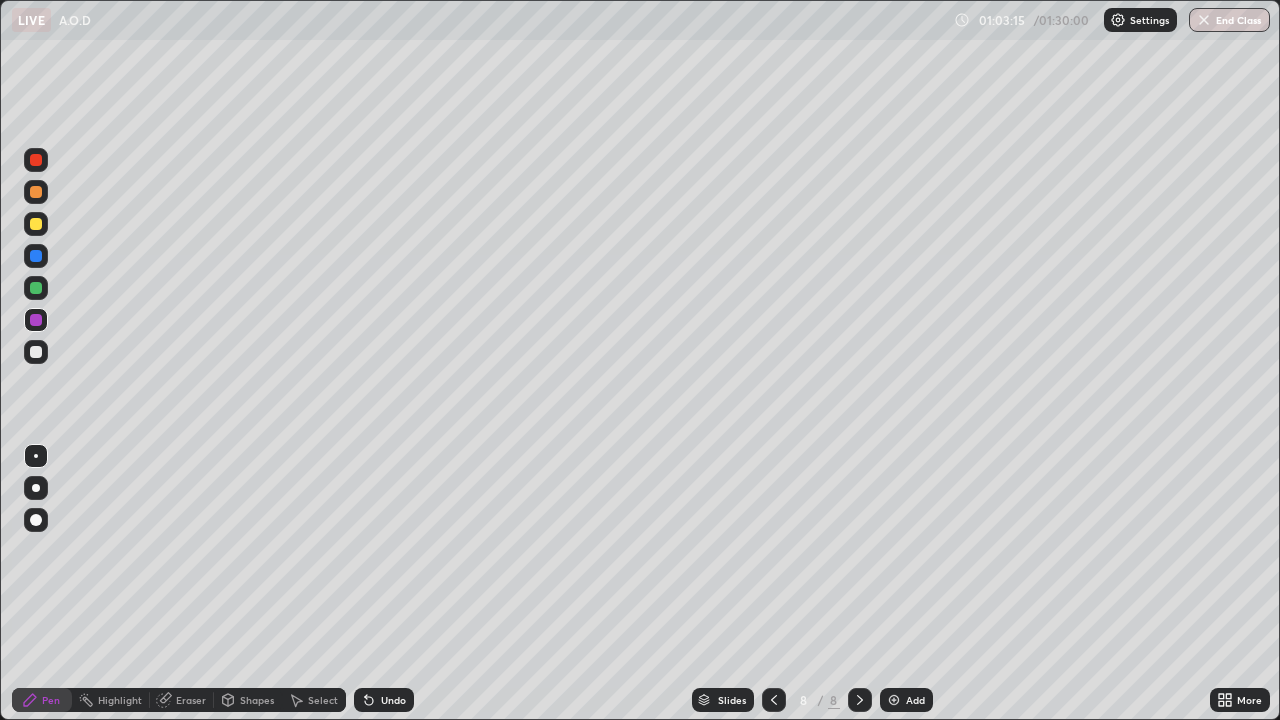 click at bounding box center (36, 352) 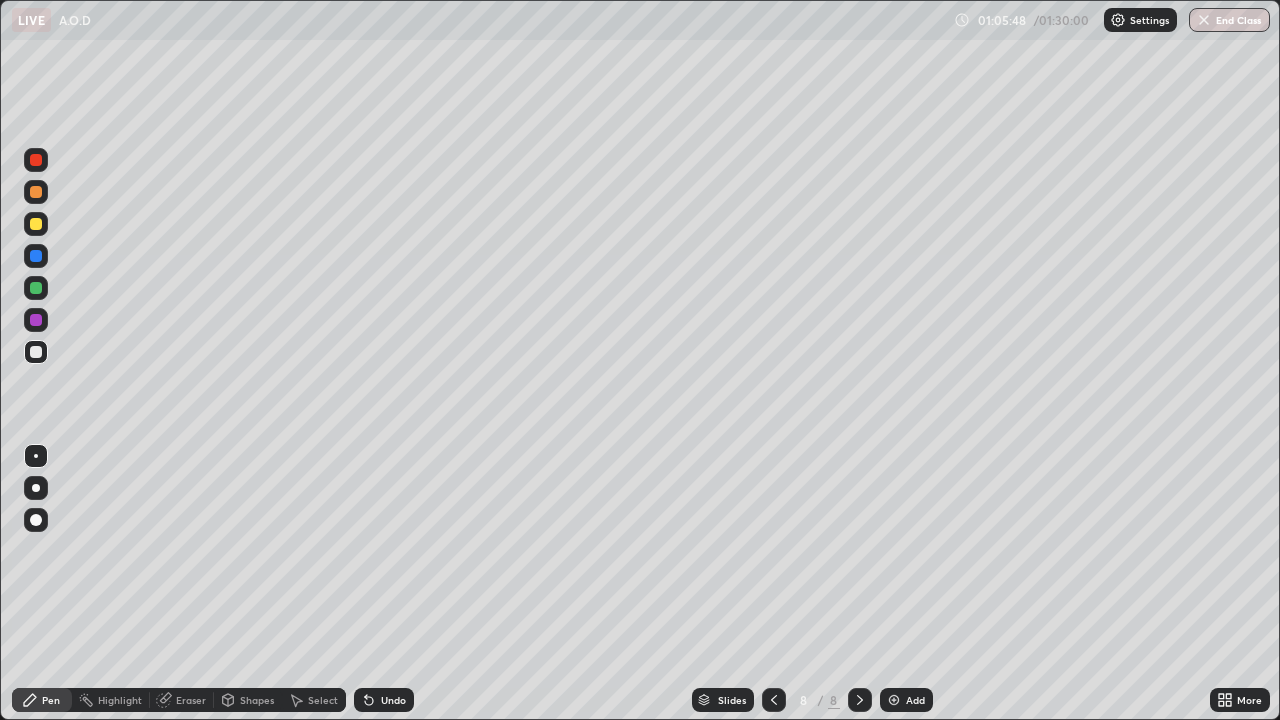 click at bounding box center (36, 192) 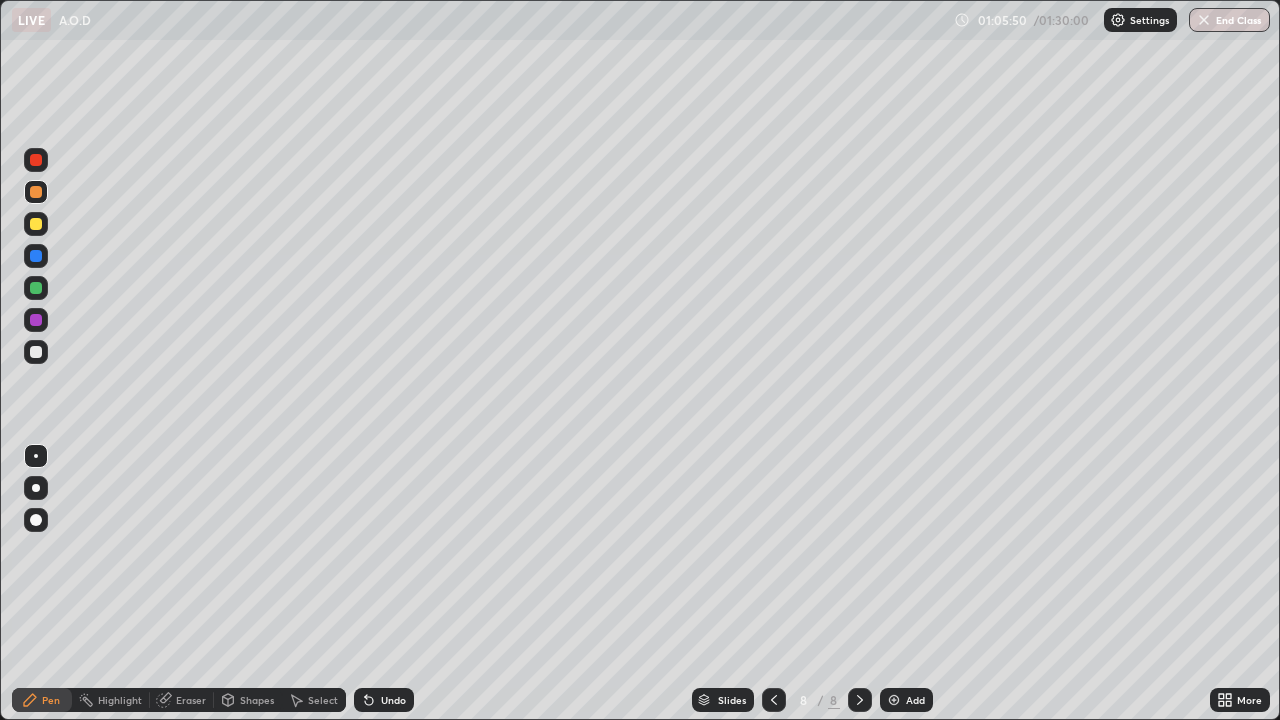 click at bounding box center (894, 700) 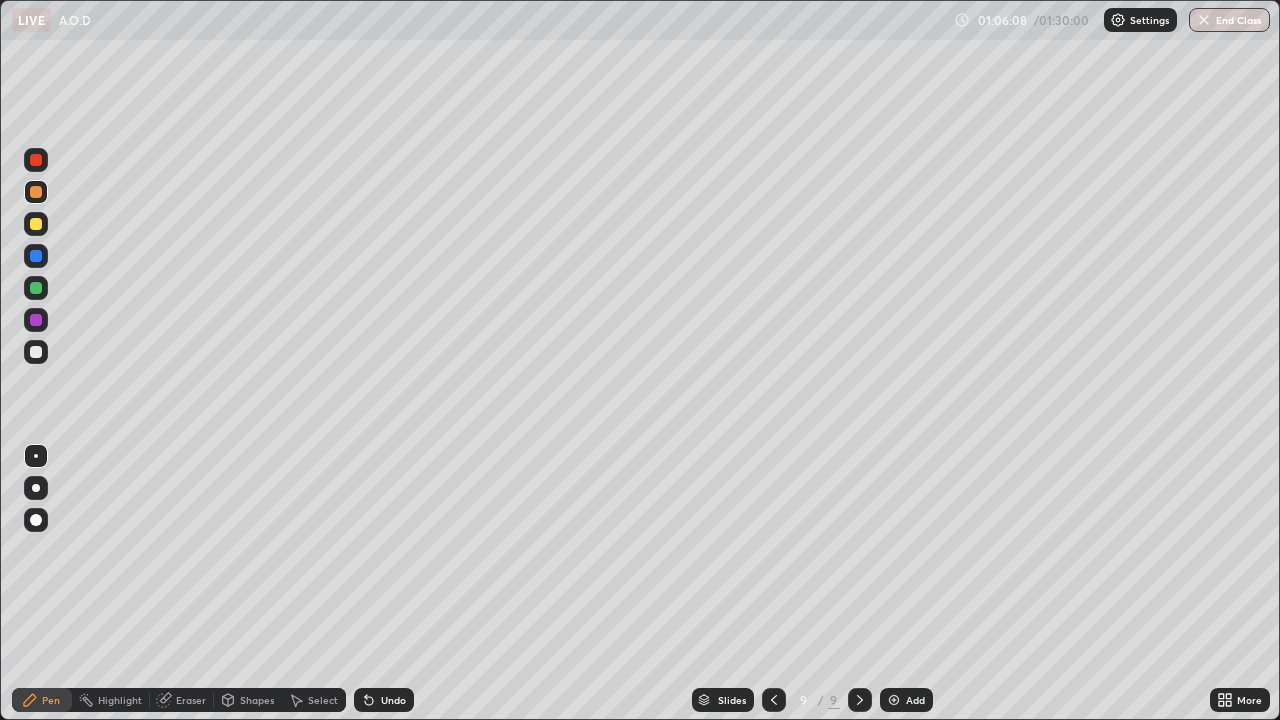 click at bounding box center (36, 288) 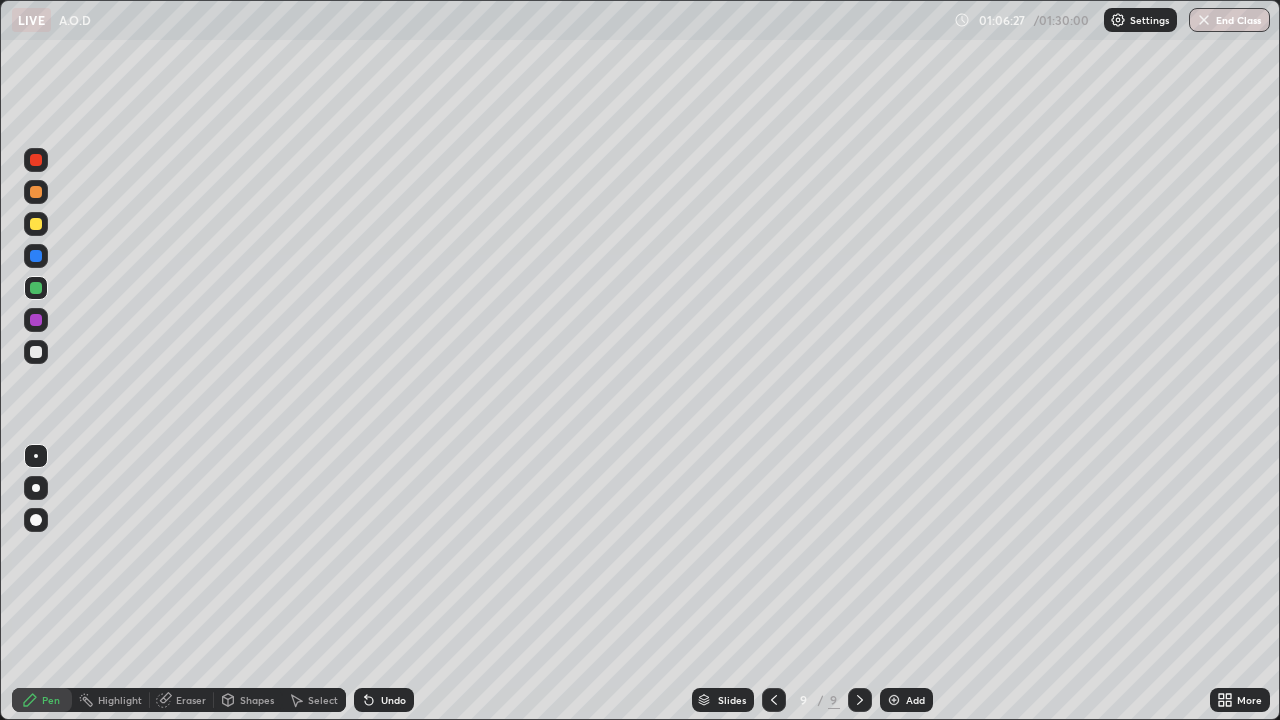 click at bounding box center [36, 352] 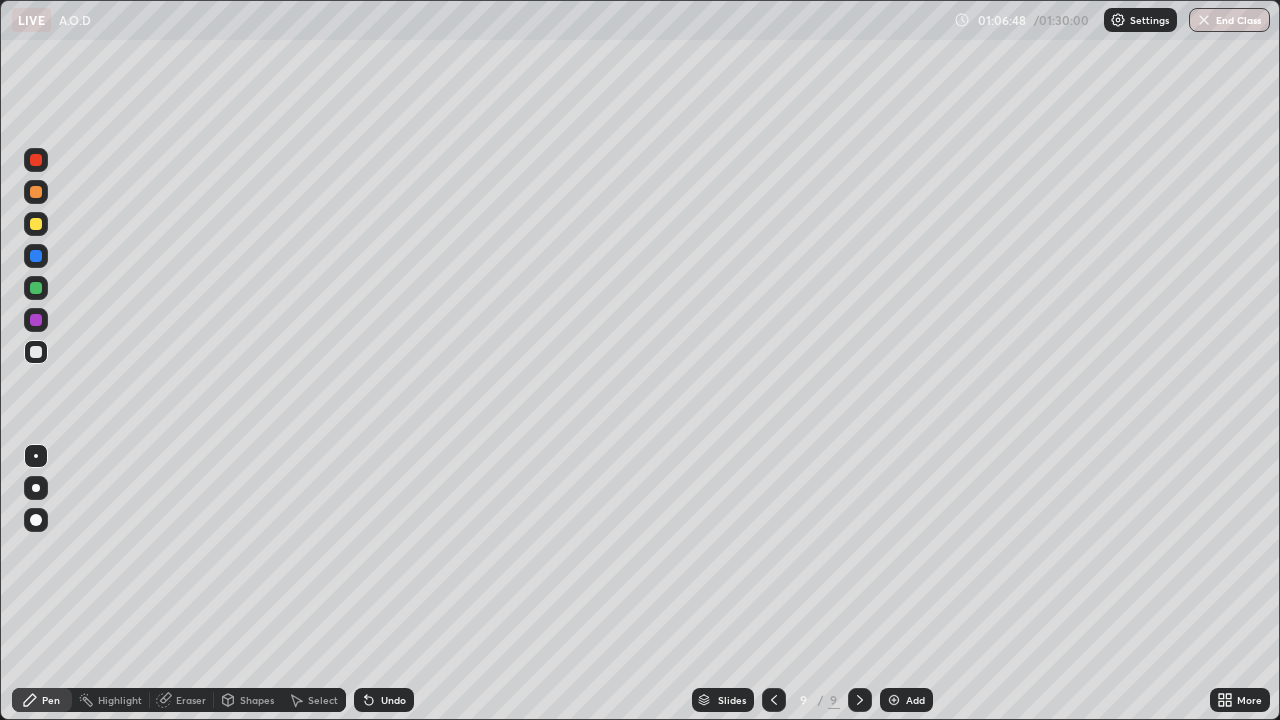 click at bounding box center [36, 288] 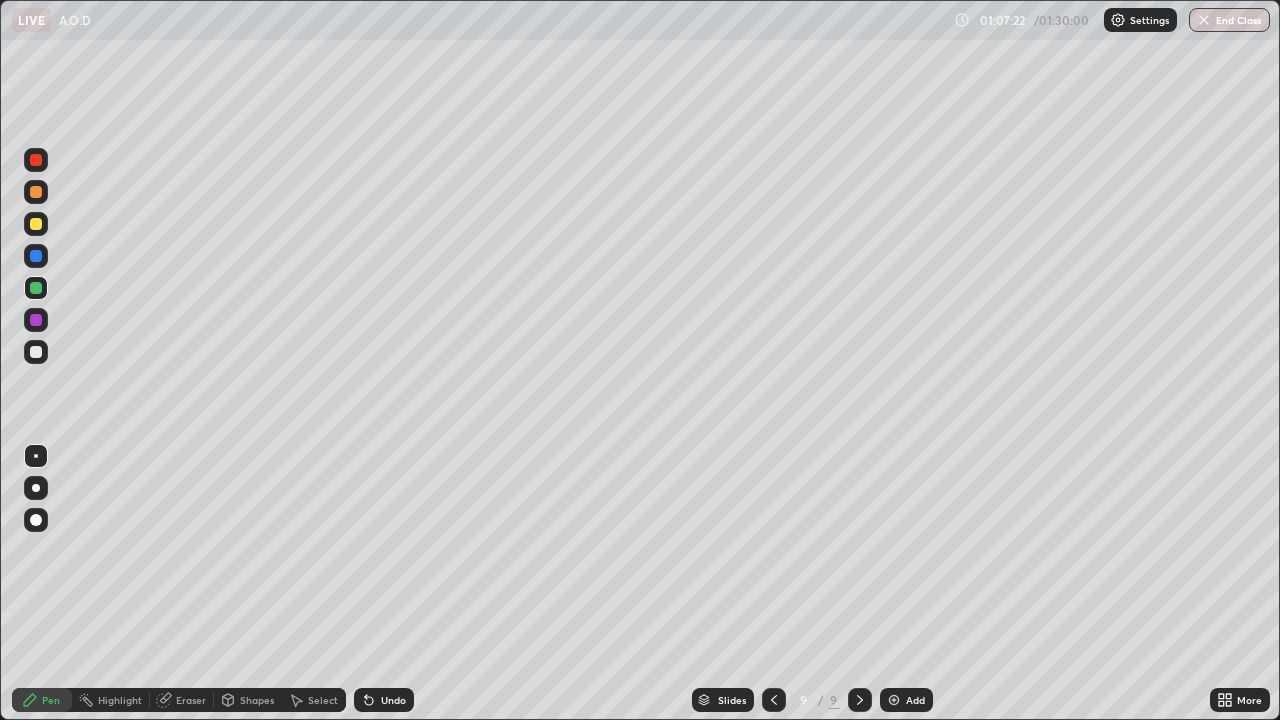click at bounding box center (36, 352) 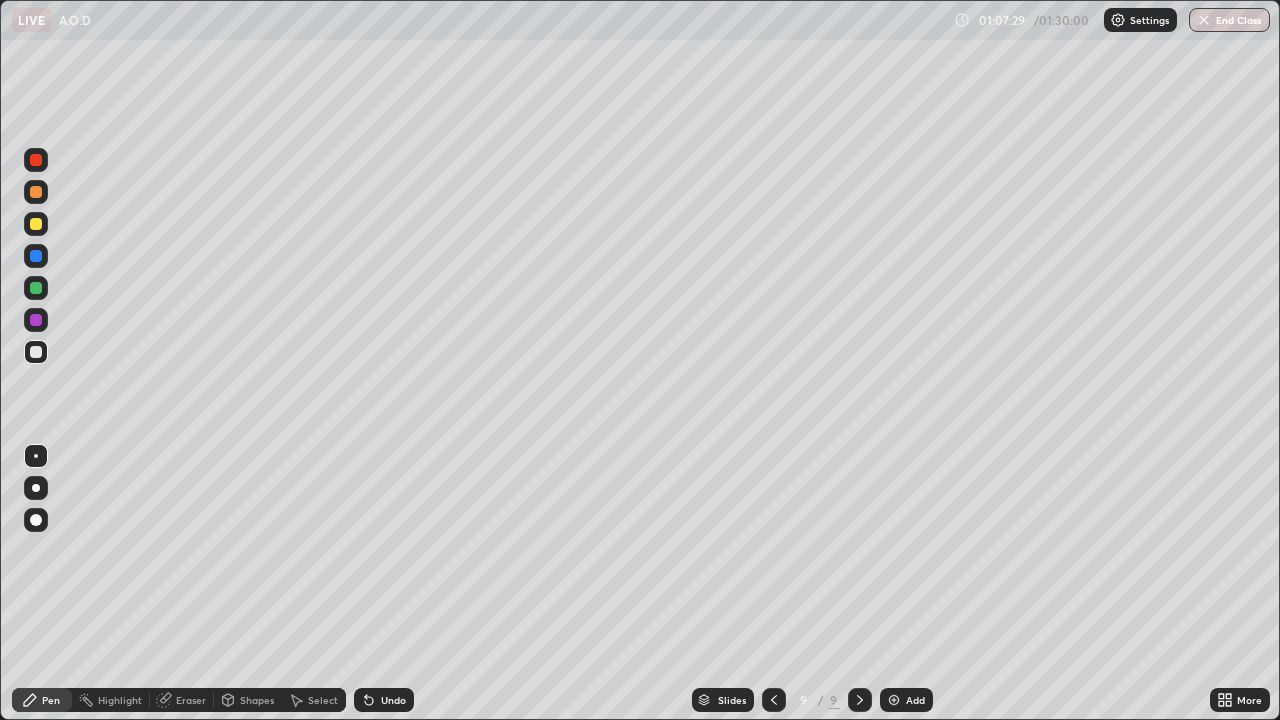 click on "Undo" at bounding box center (384, 700) 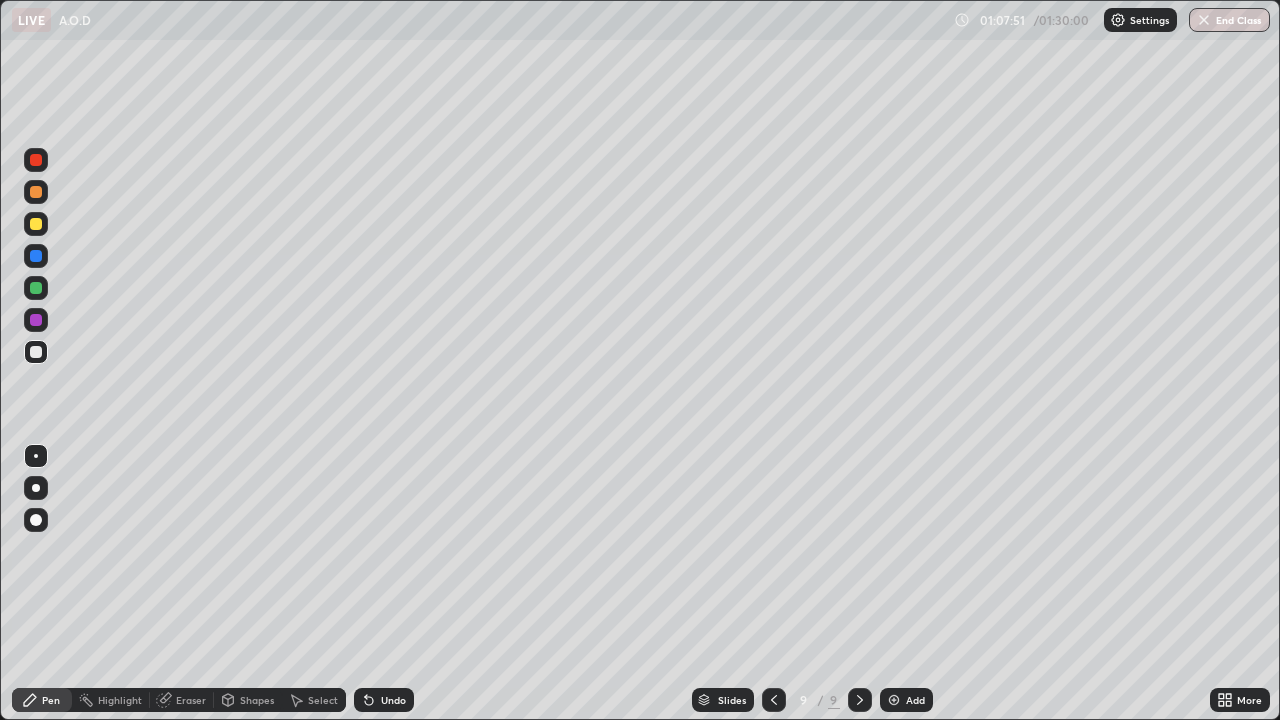 click on "Undo" at bounding box center (393, 700) 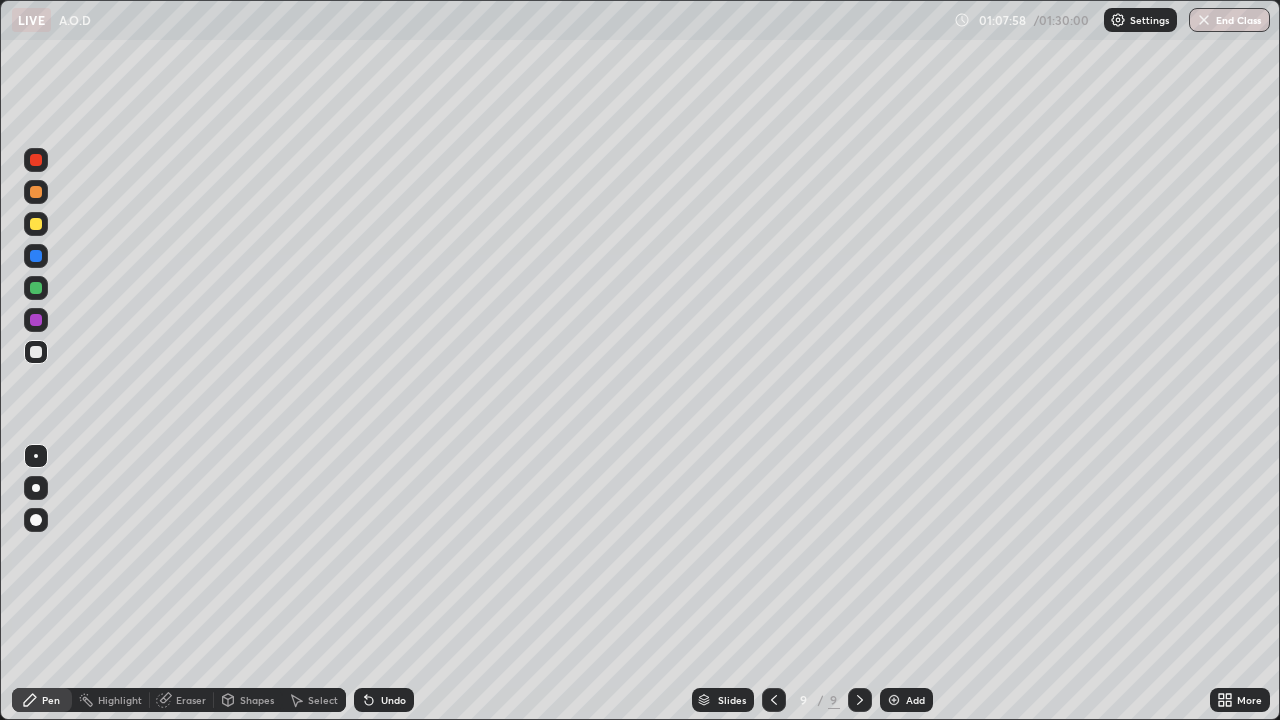 click at bounding box center [36, 192] 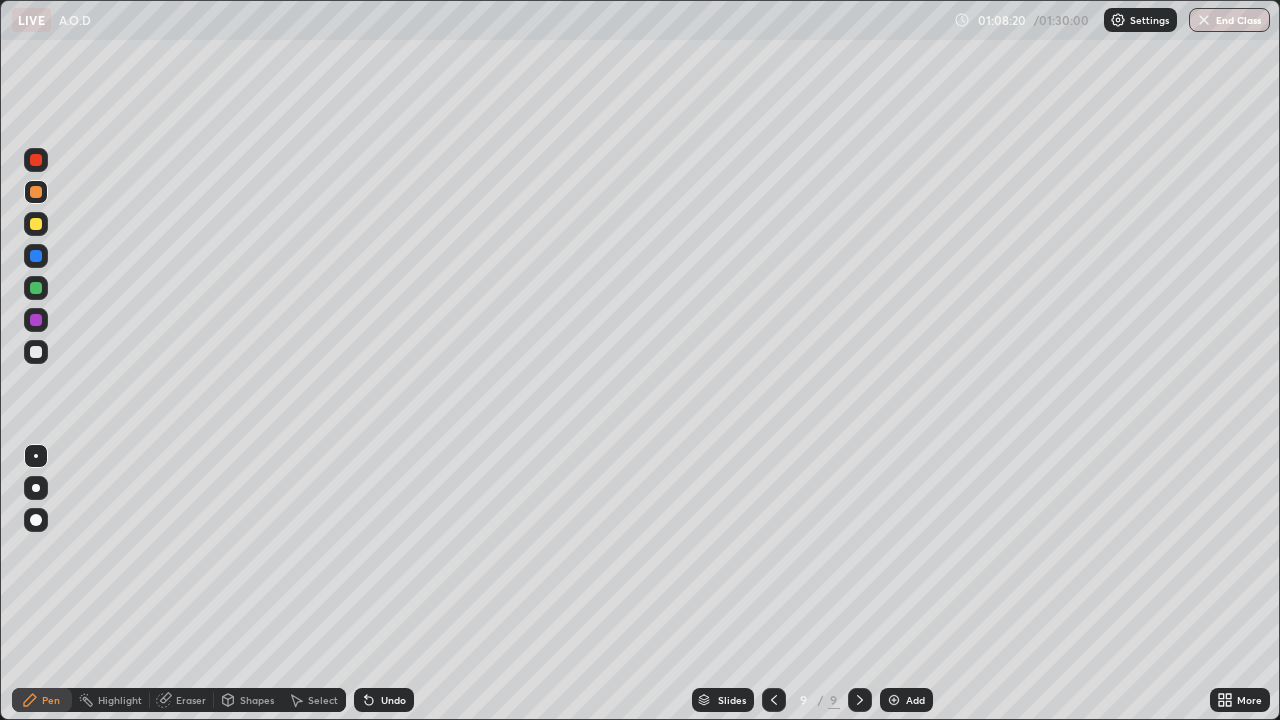 click at bounding box center [36, 352] 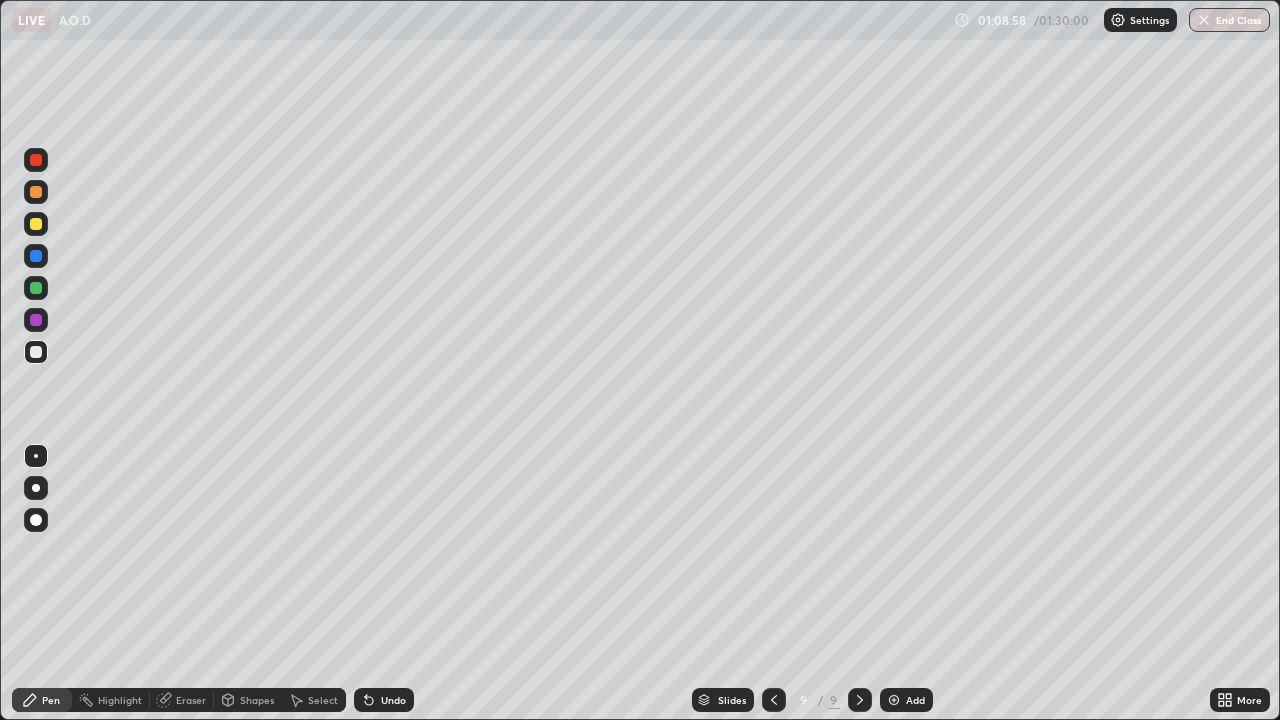 click on "Undo" at bounding box center [393, 700] 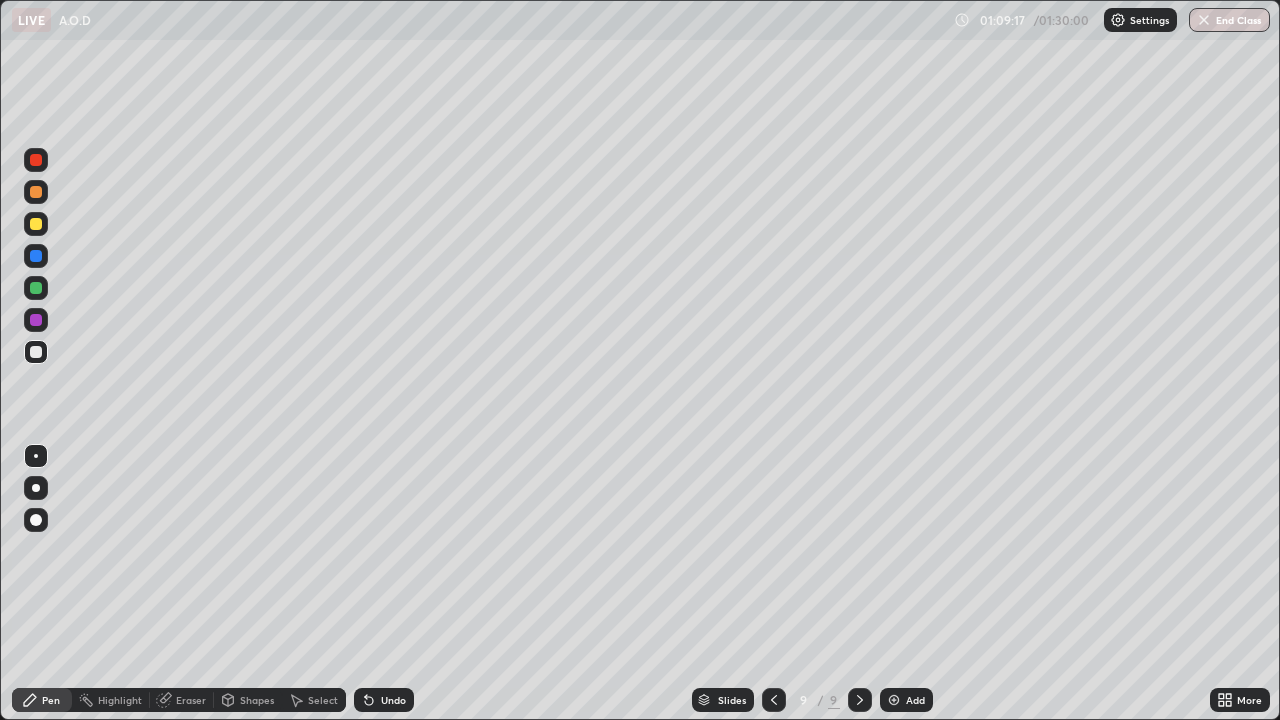 click on "Undo" at bounding box center (384, 700) 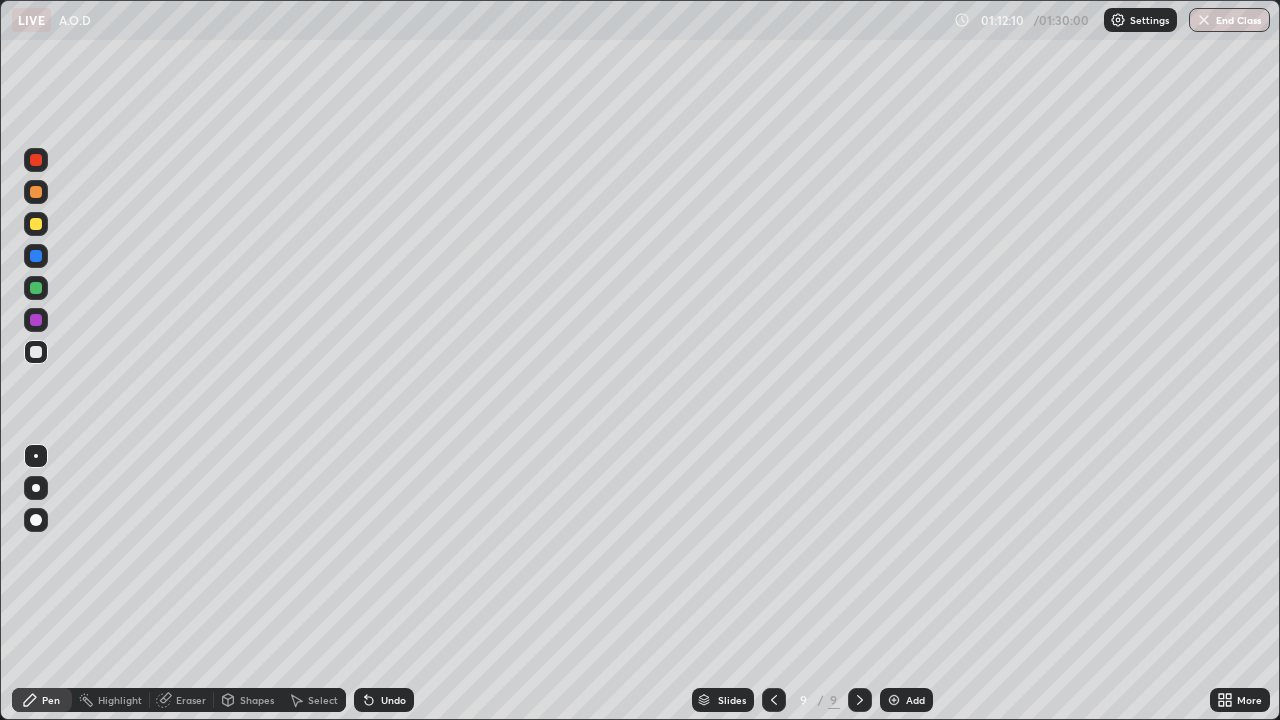 click on "Add" at bounding box center (906, 700) 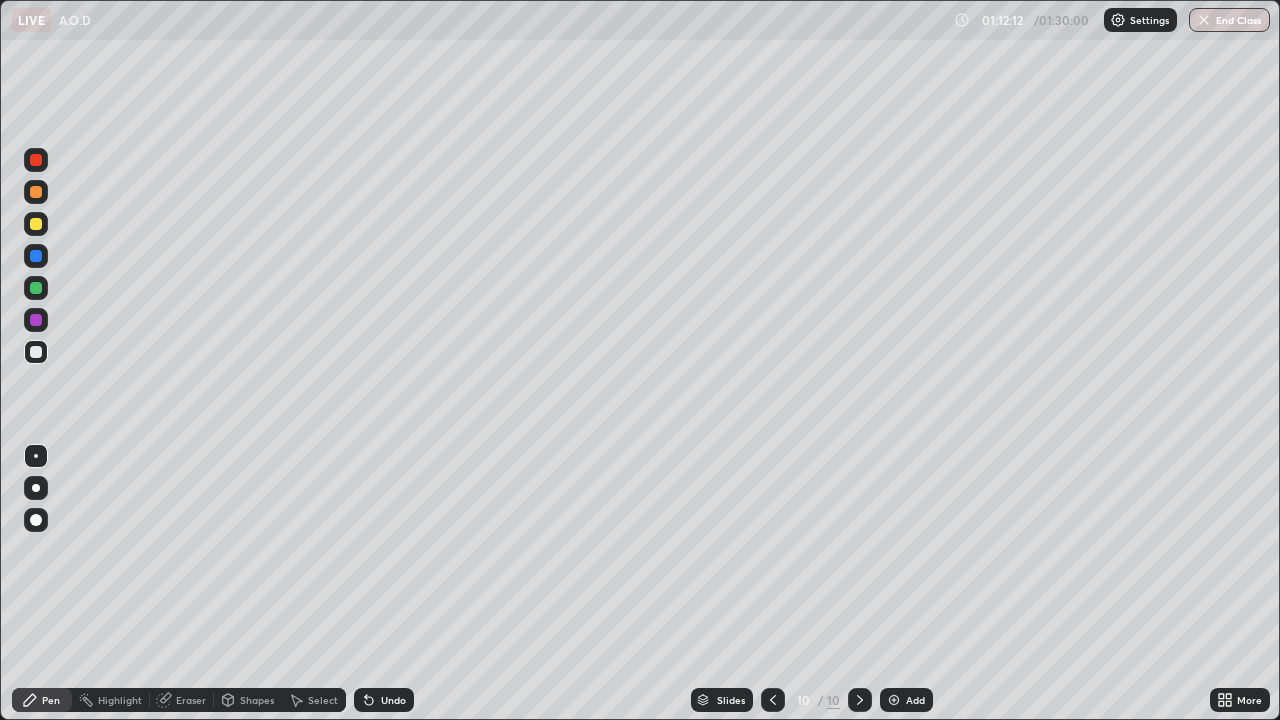 click at bounding box center (36, 192) 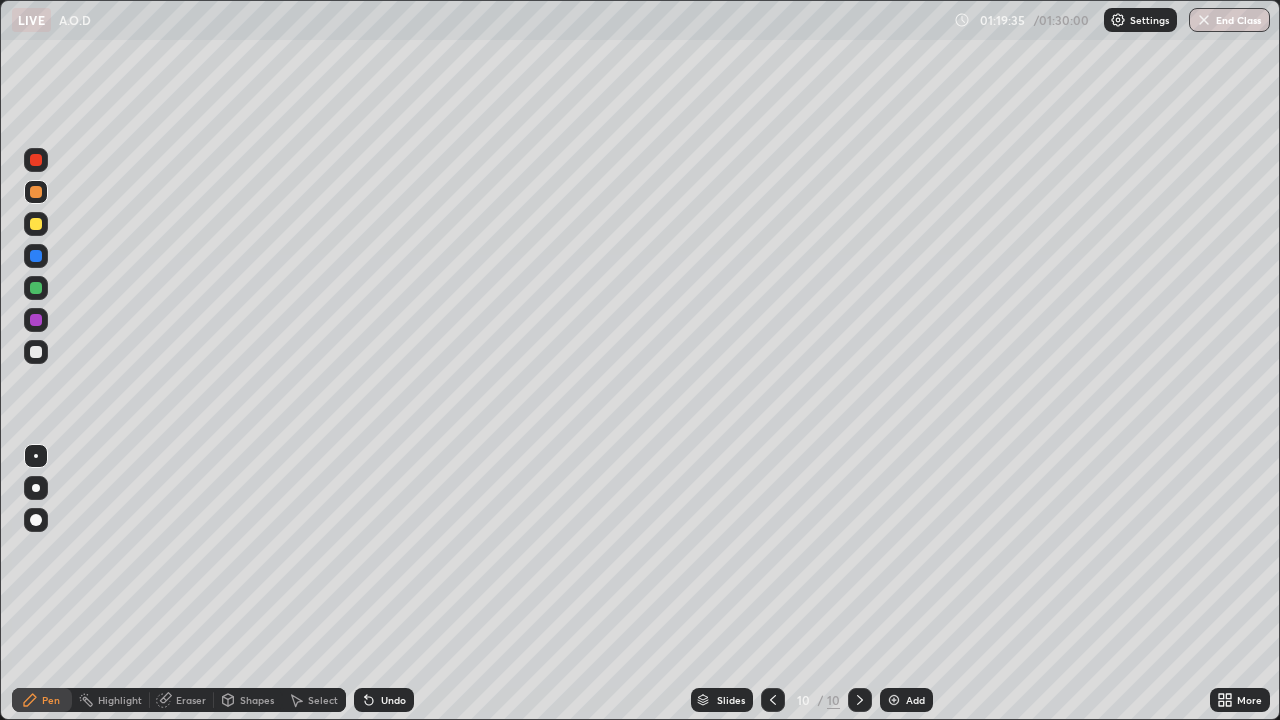 click at bounding box center [36, 352] 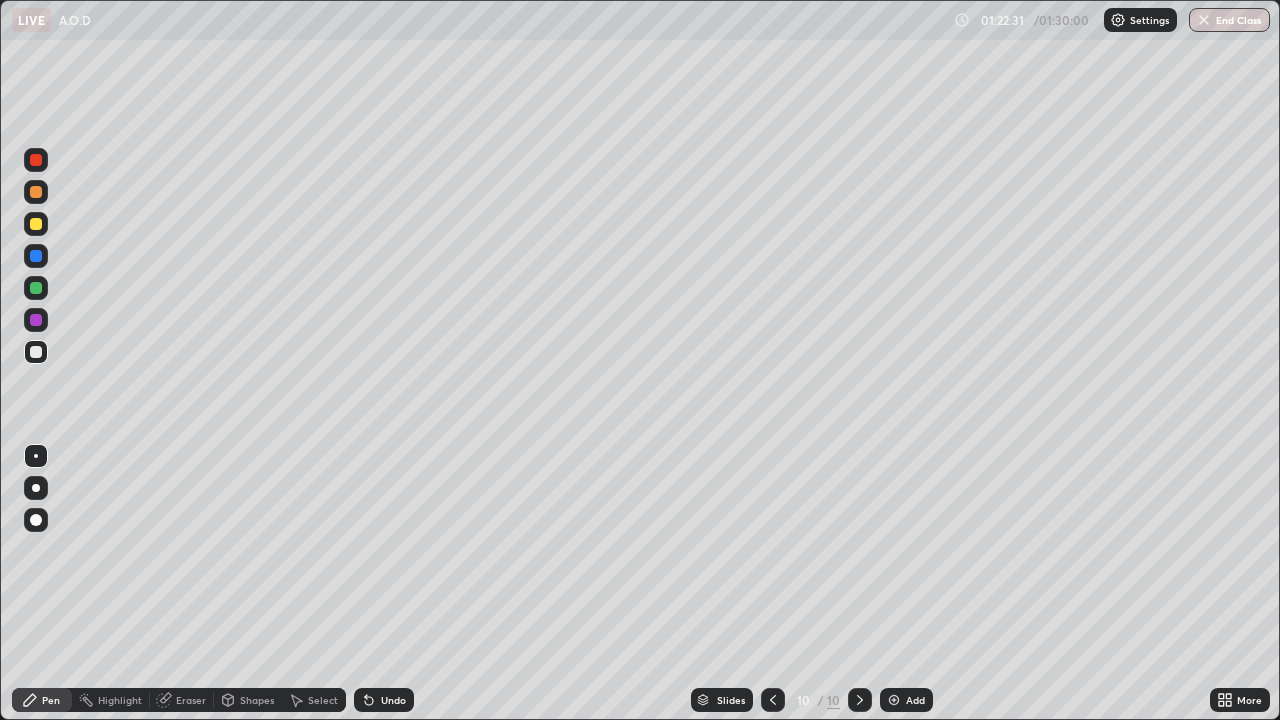 click on "Undo" at bounding box center (393, 700) 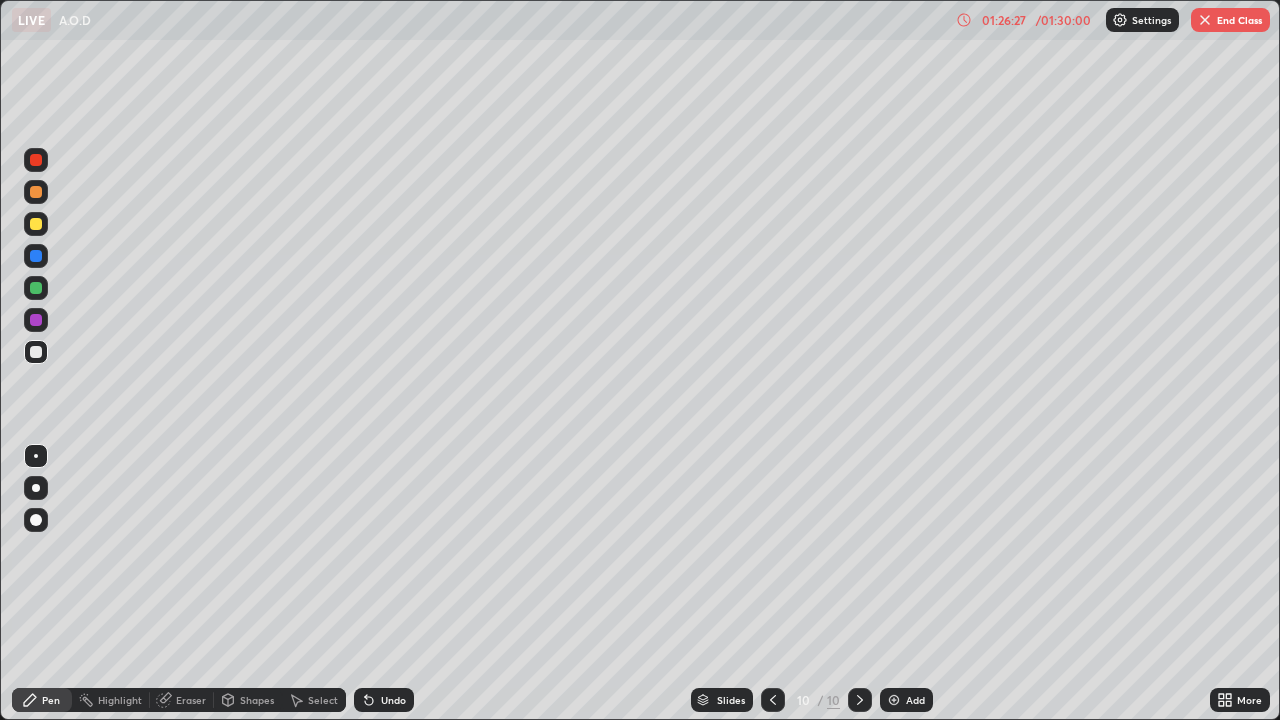 click at bounding box center [36, 192] 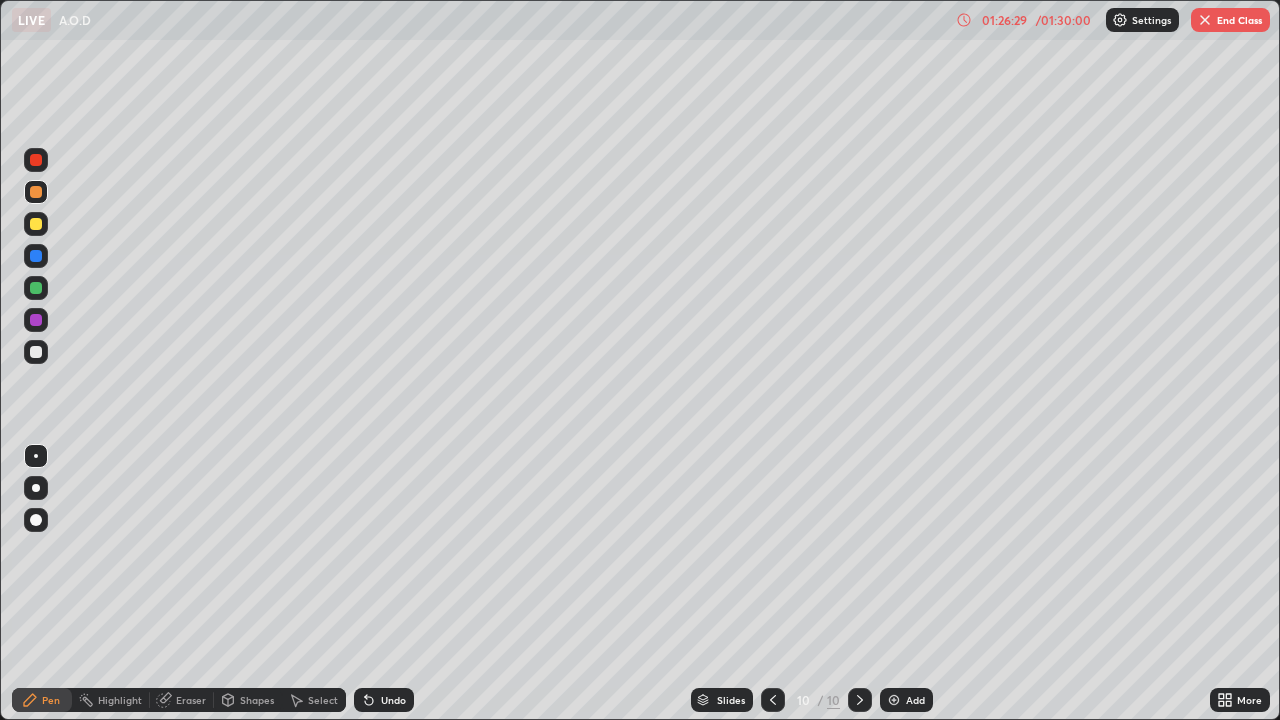 click on "Add" at bounding box center [906, 700] 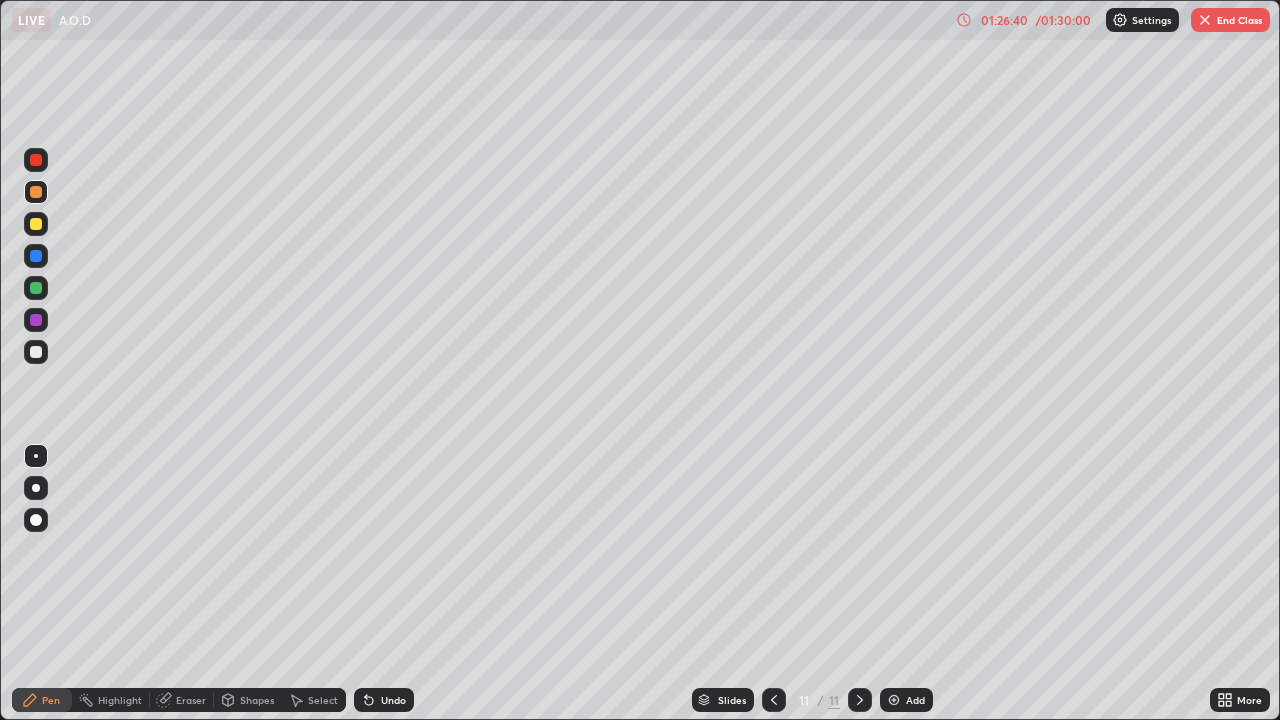 click on "Undo" at bounding box center [393, 700] 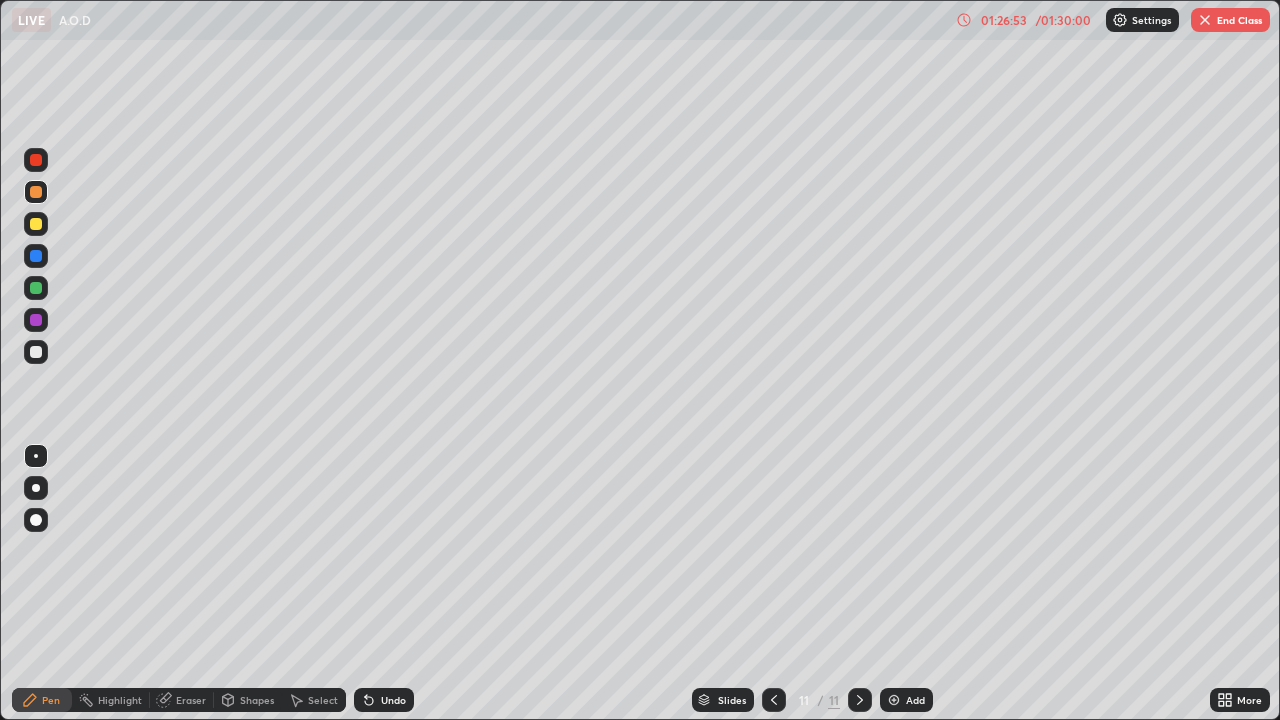 click at bounding box center (36, 352) 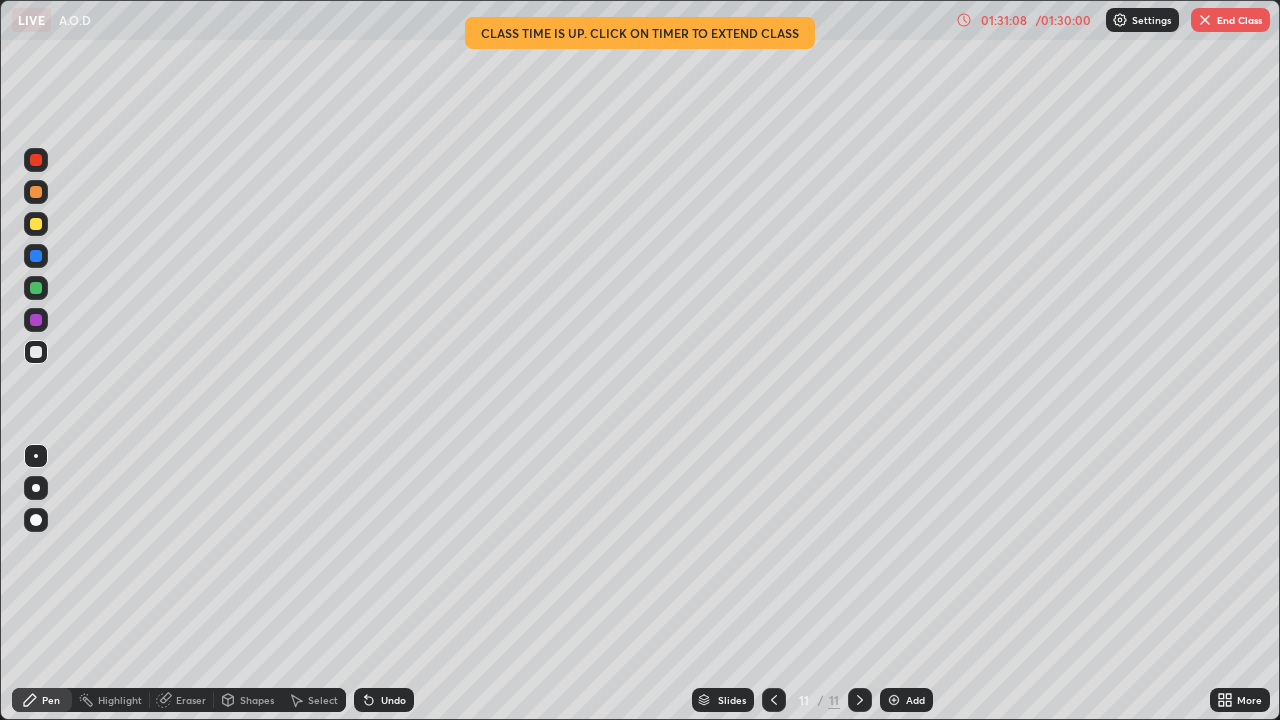 click on "End Class" at bounding box center (1230, 20) 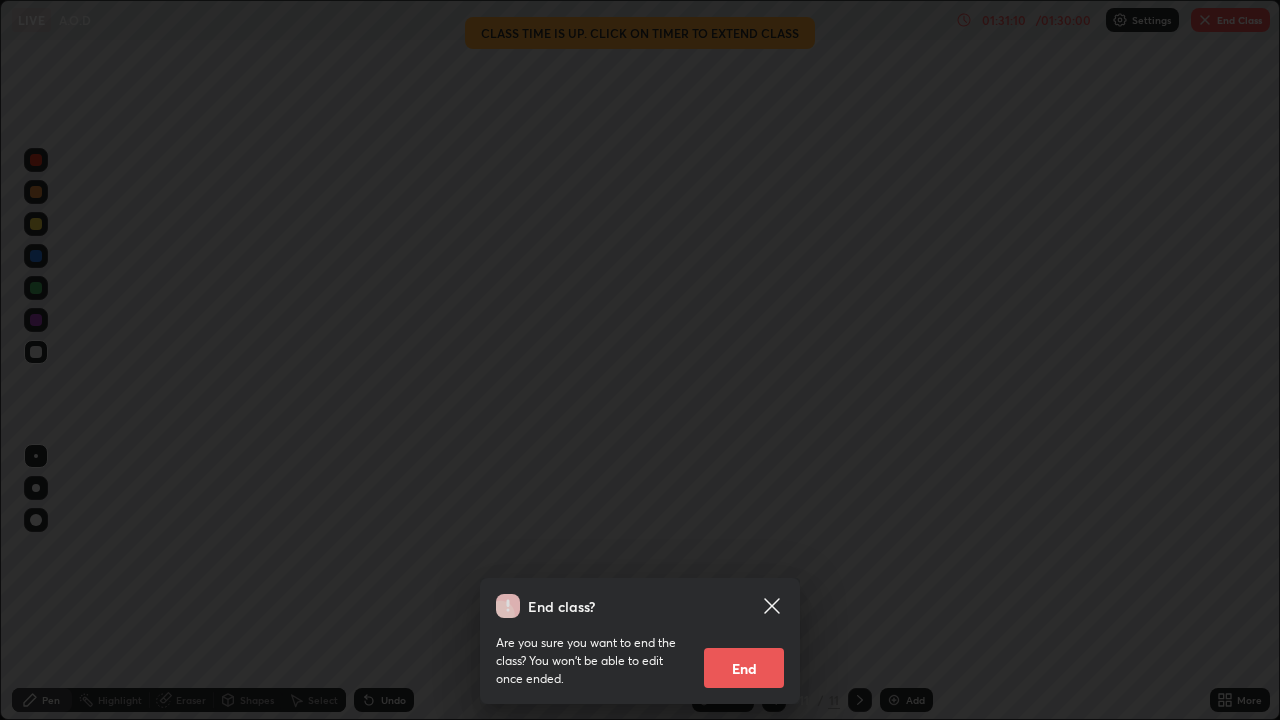 click on "End" at bounding box center [744, 668] 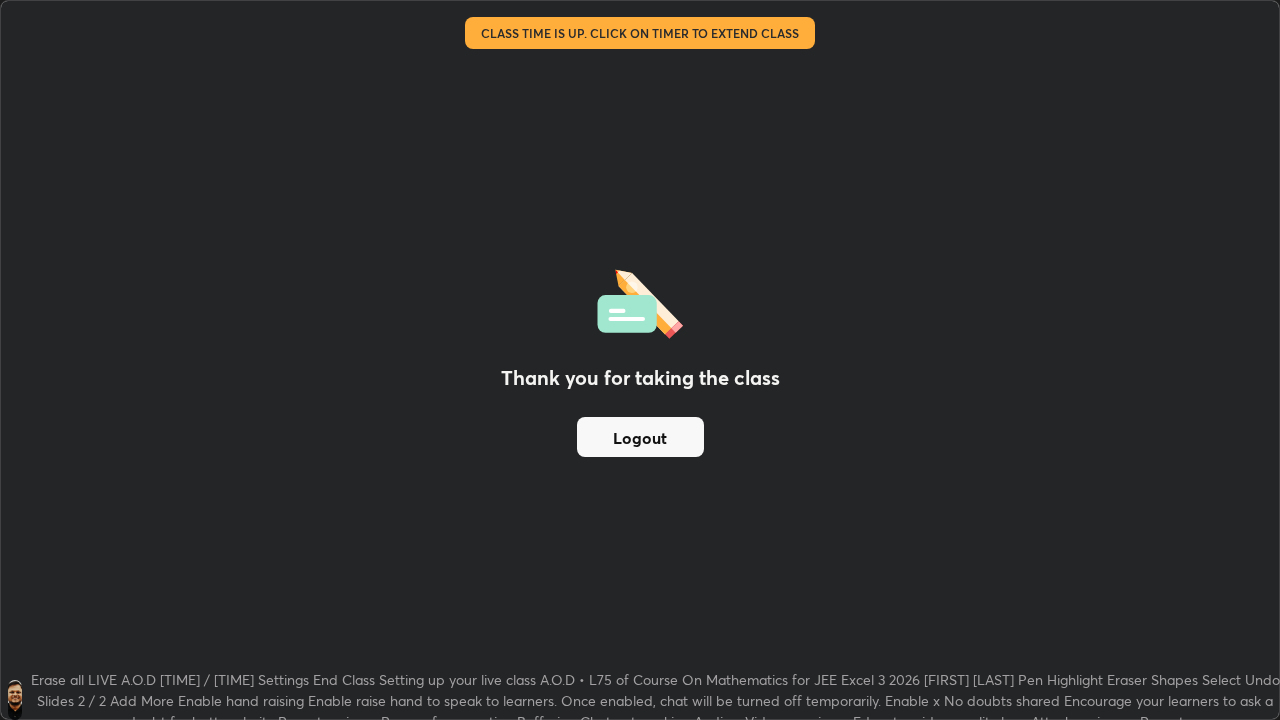 click on "Logout" at bounding box center (640, 437) 